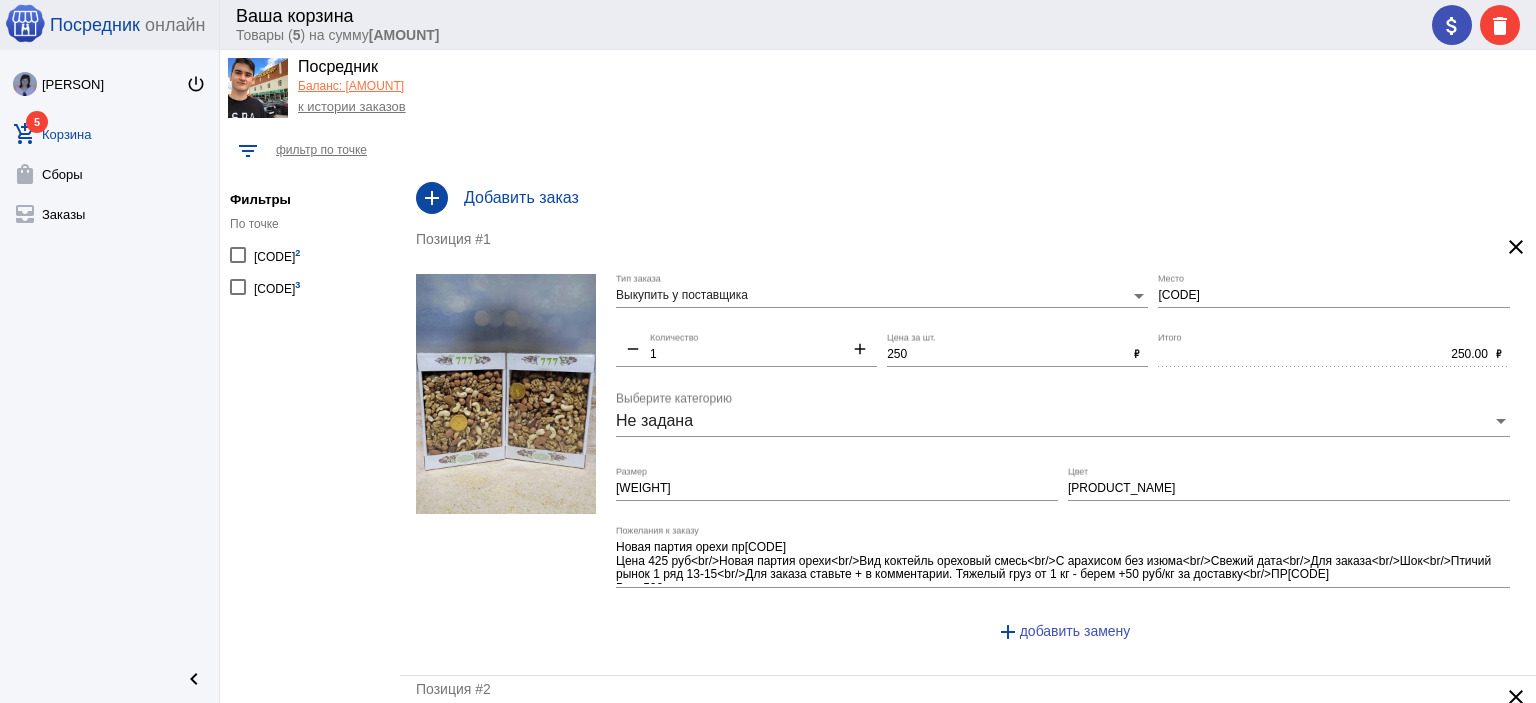 scroll, scrollTop: 0, scrollLeft: 0, axis: both 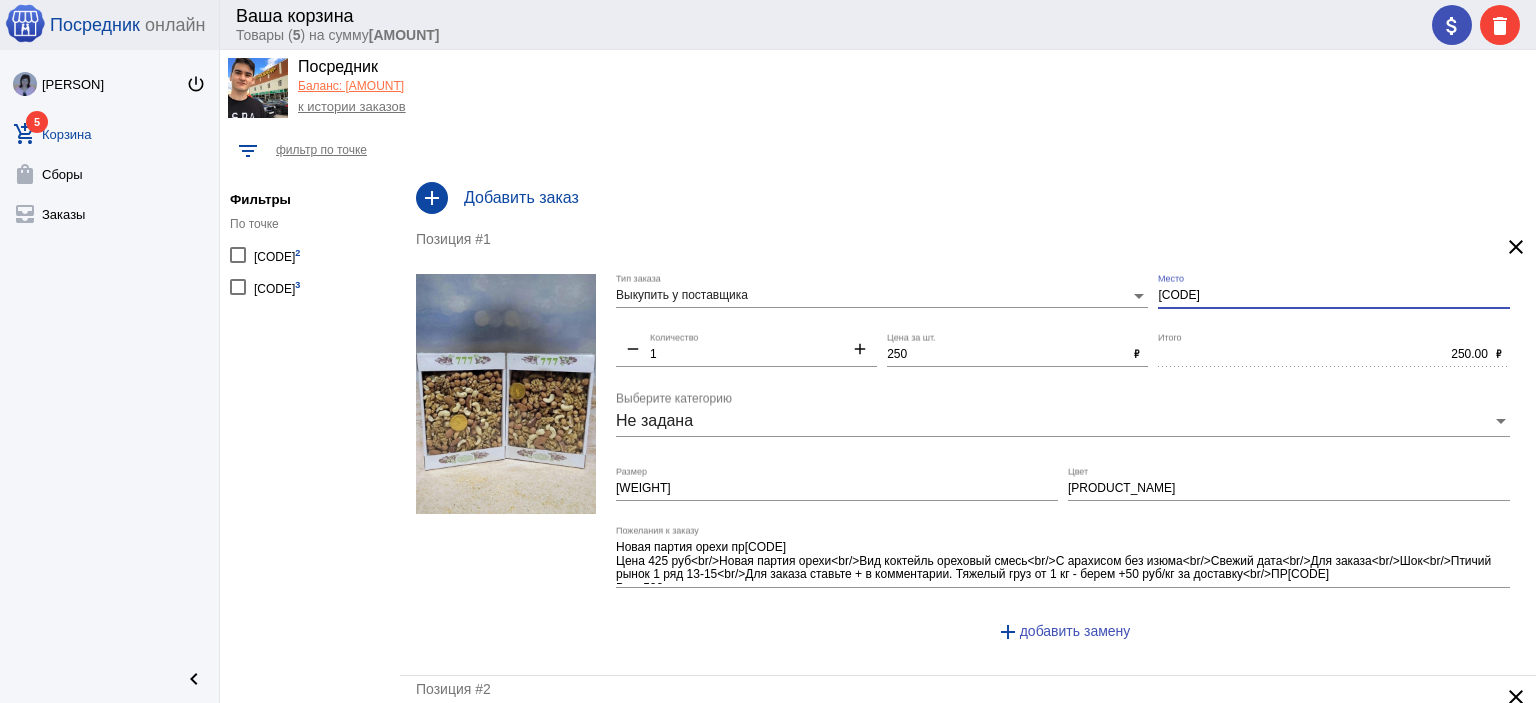 drag, startPoint x: 1229, startPoint y: 291, endPoint x: 1108, endPoint y: 243, distance: 130.17296 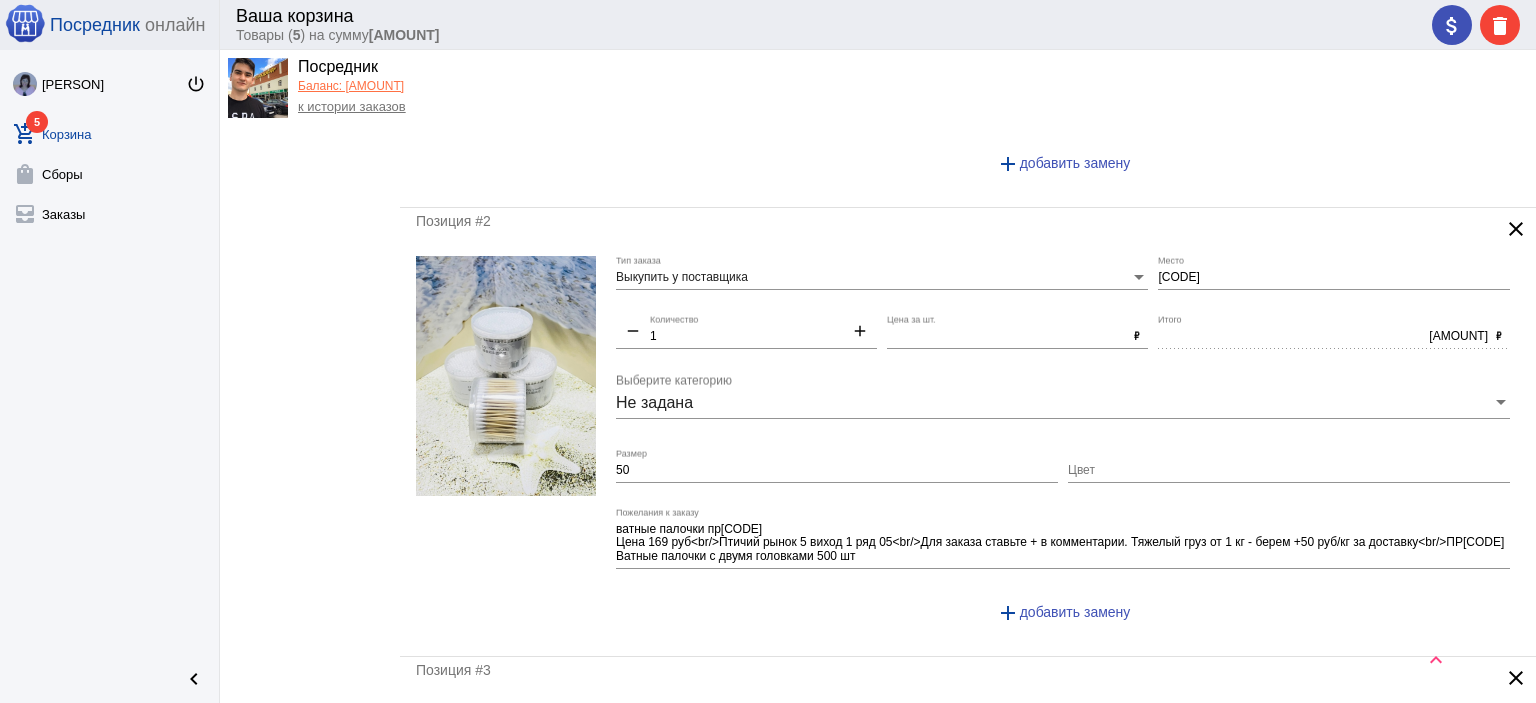scroll, scrollTop: 500, scrollLeft: 0, axis: vertical 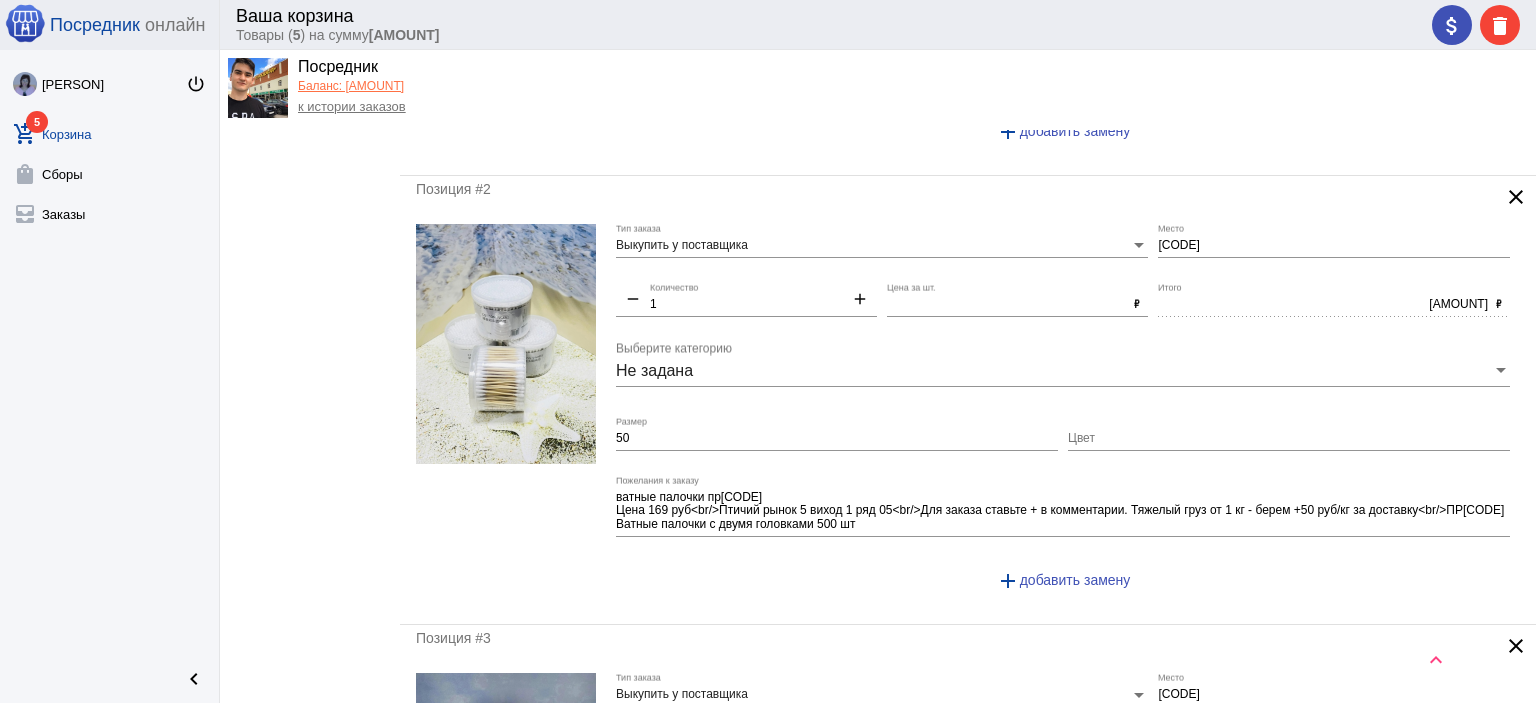 type on "1-1" 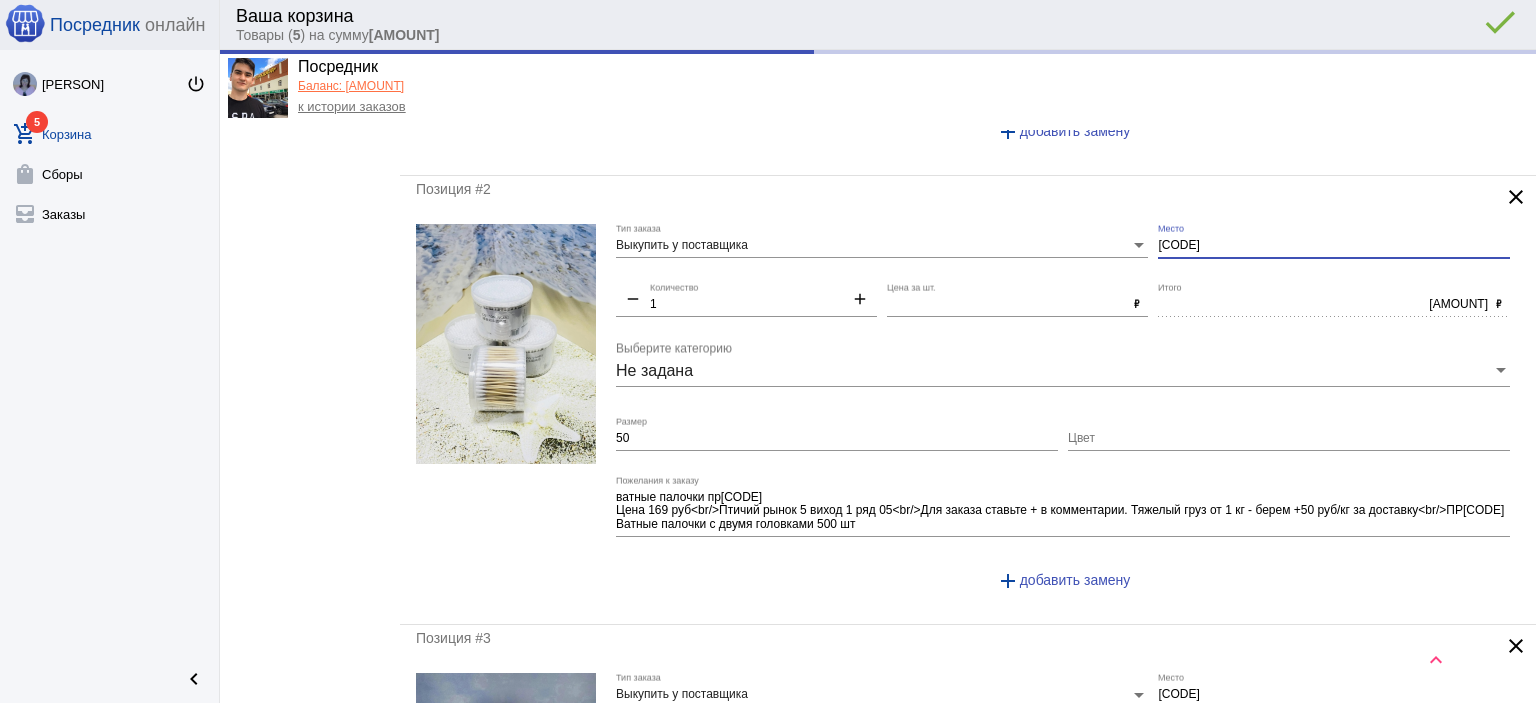 drag, startPoint x: 1186, startPoint y: 238, endPoint x: 1100, endPoint y: 182, distance: 102.625534 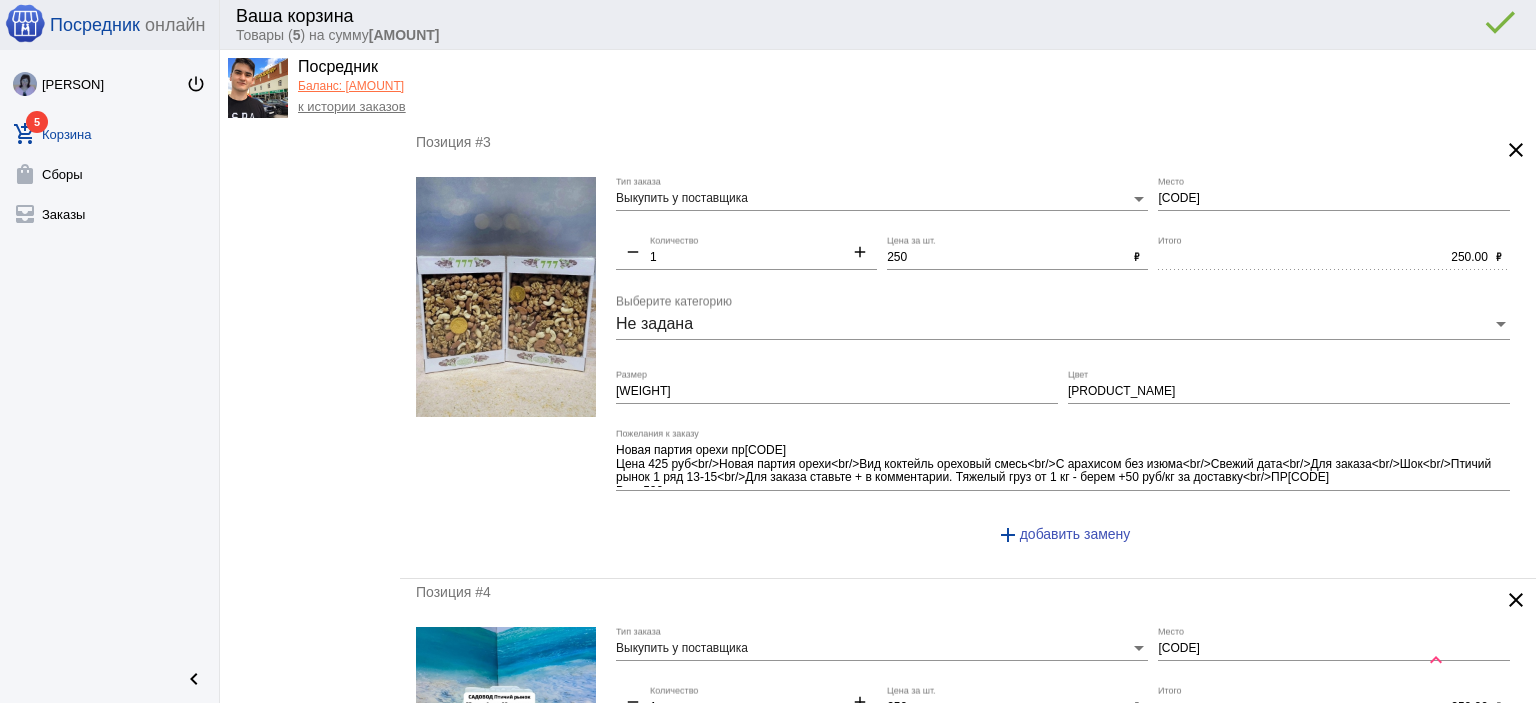 scroll, scrollTop: 1000, scrollLeft: 0, axis: vertical 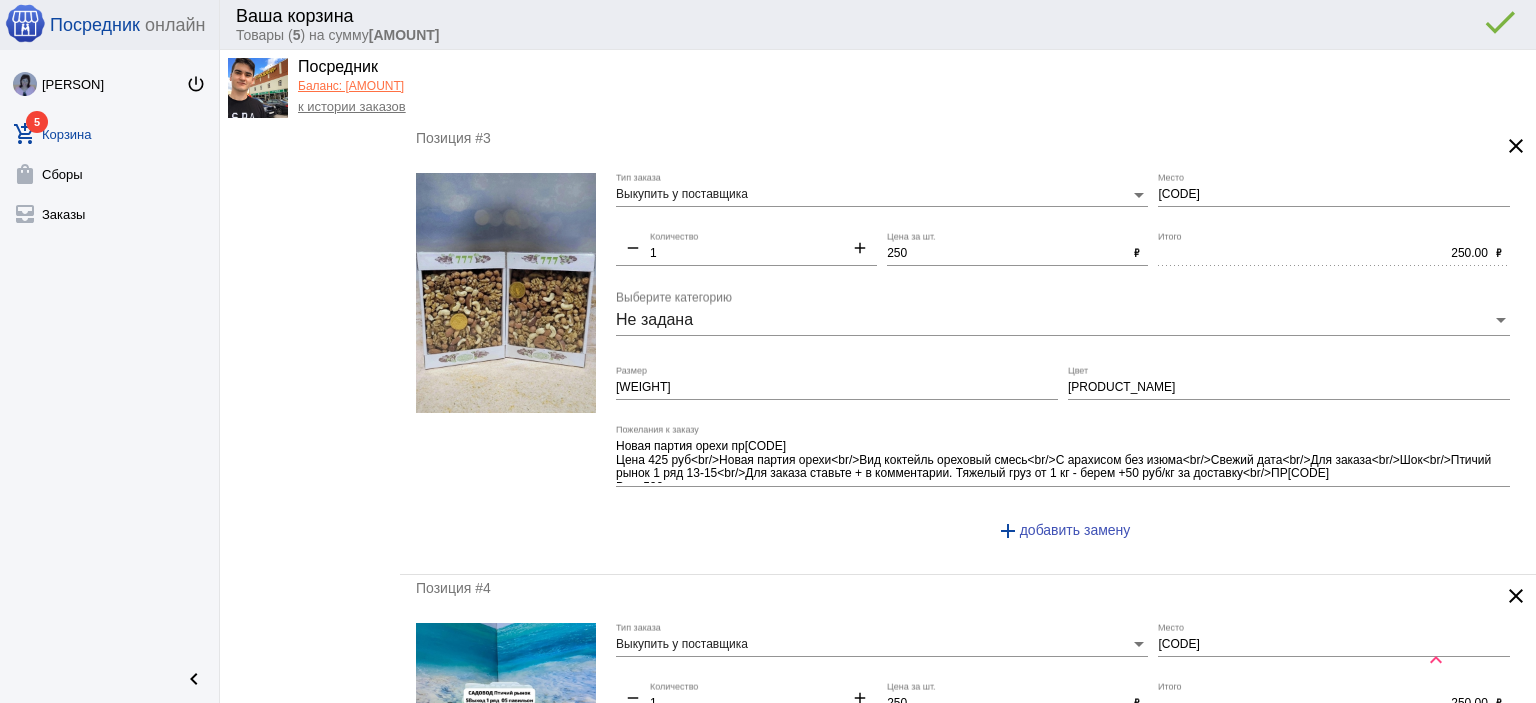type on "1-1" 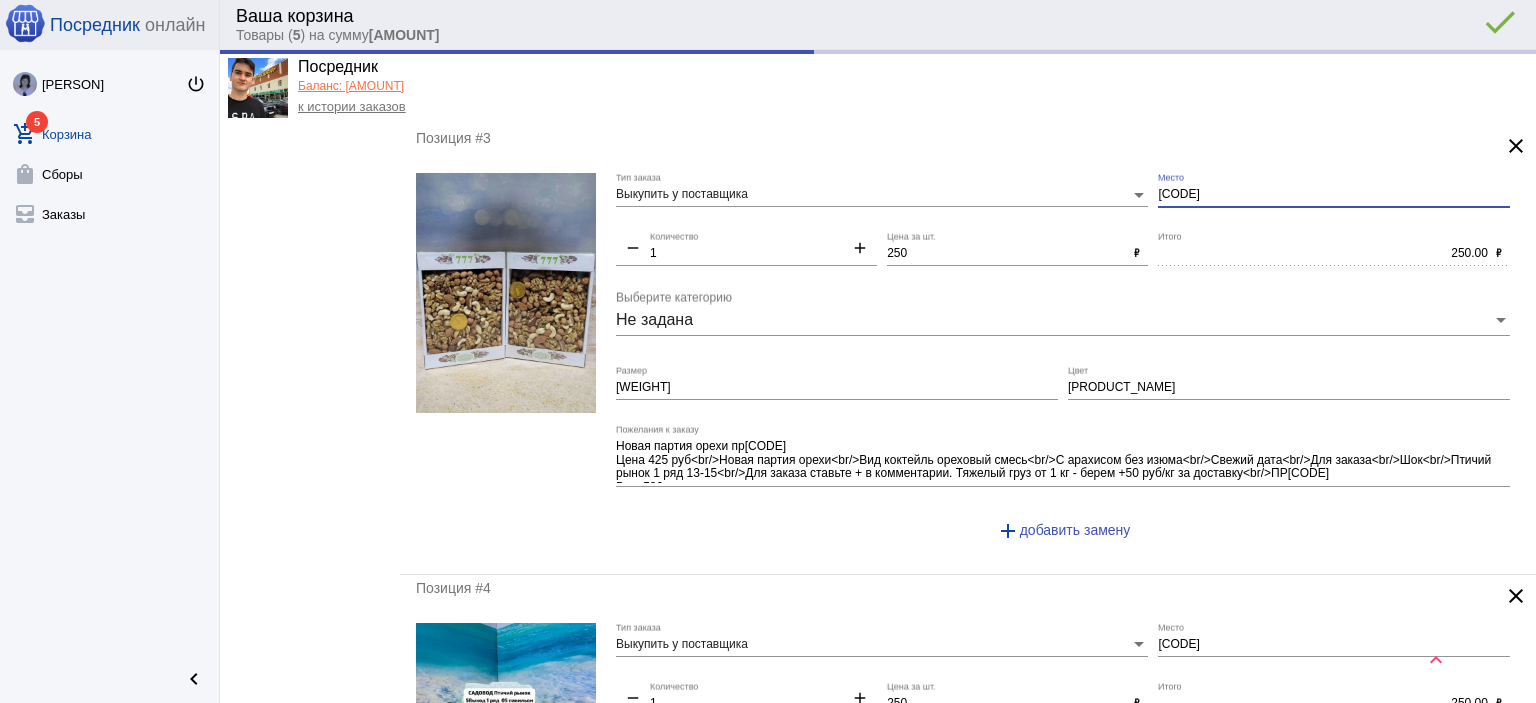 drag, startPoint x: 1199, startPoint y: 193, endPoint x: 1049, endPoint y: 163, distance: 152.97058 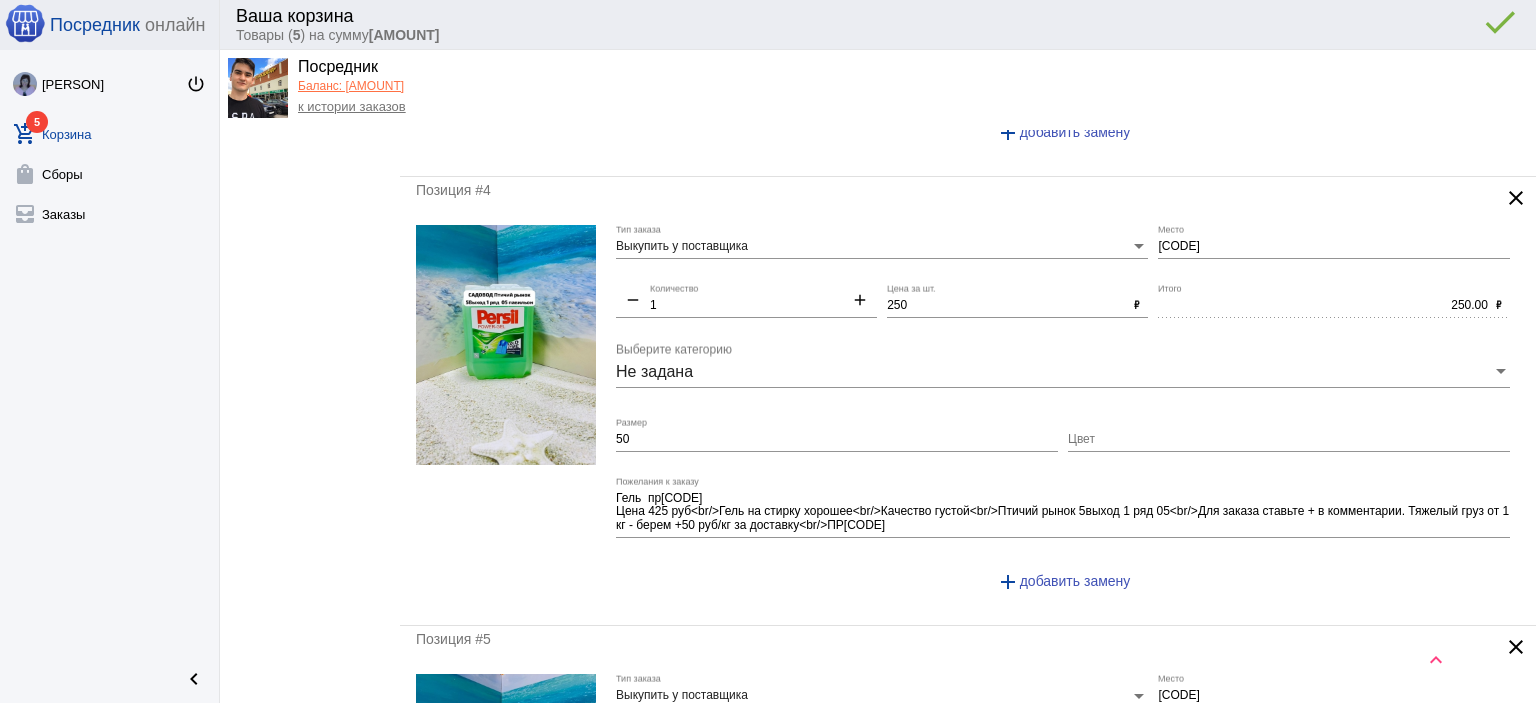 scroll, scrollTop: 1400, scrollLeft: 0, axis: vertical 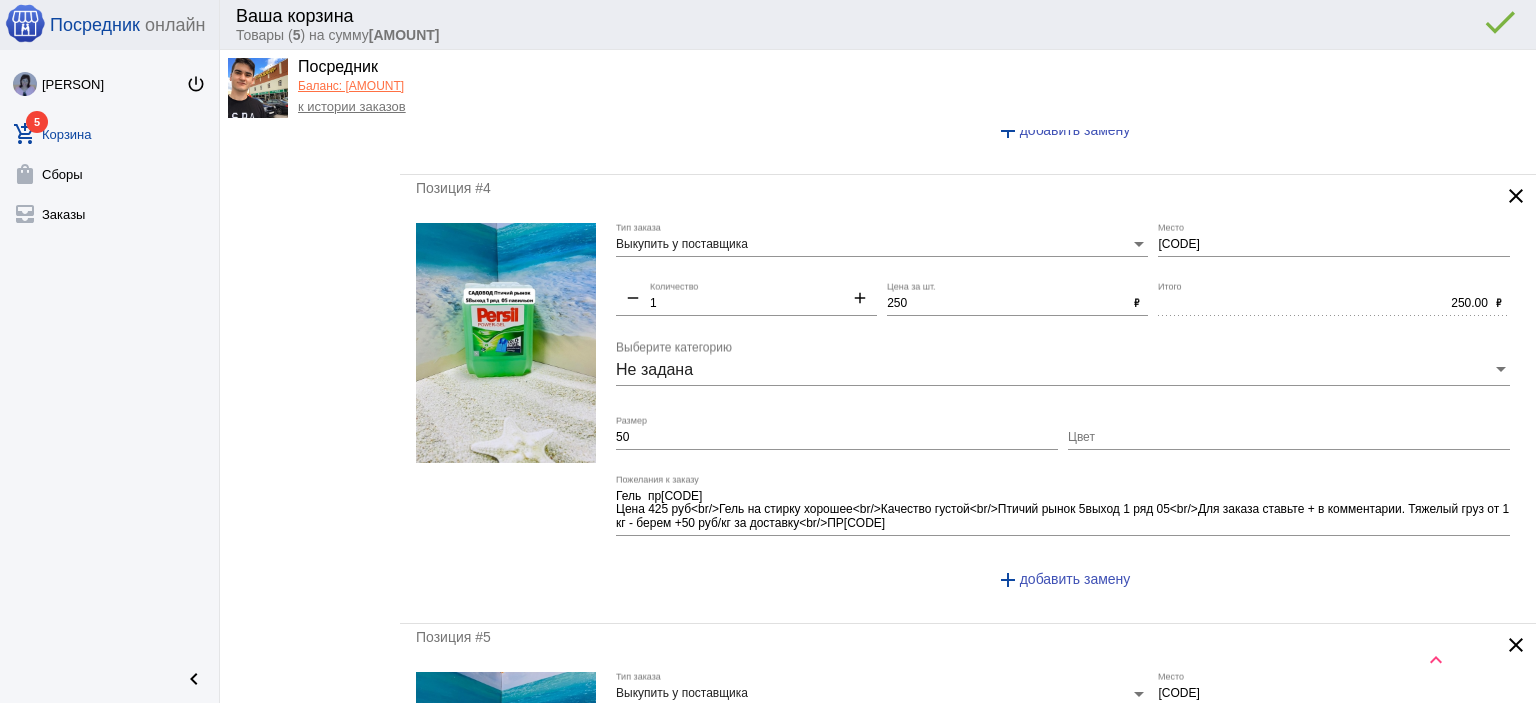 type on "1-1" 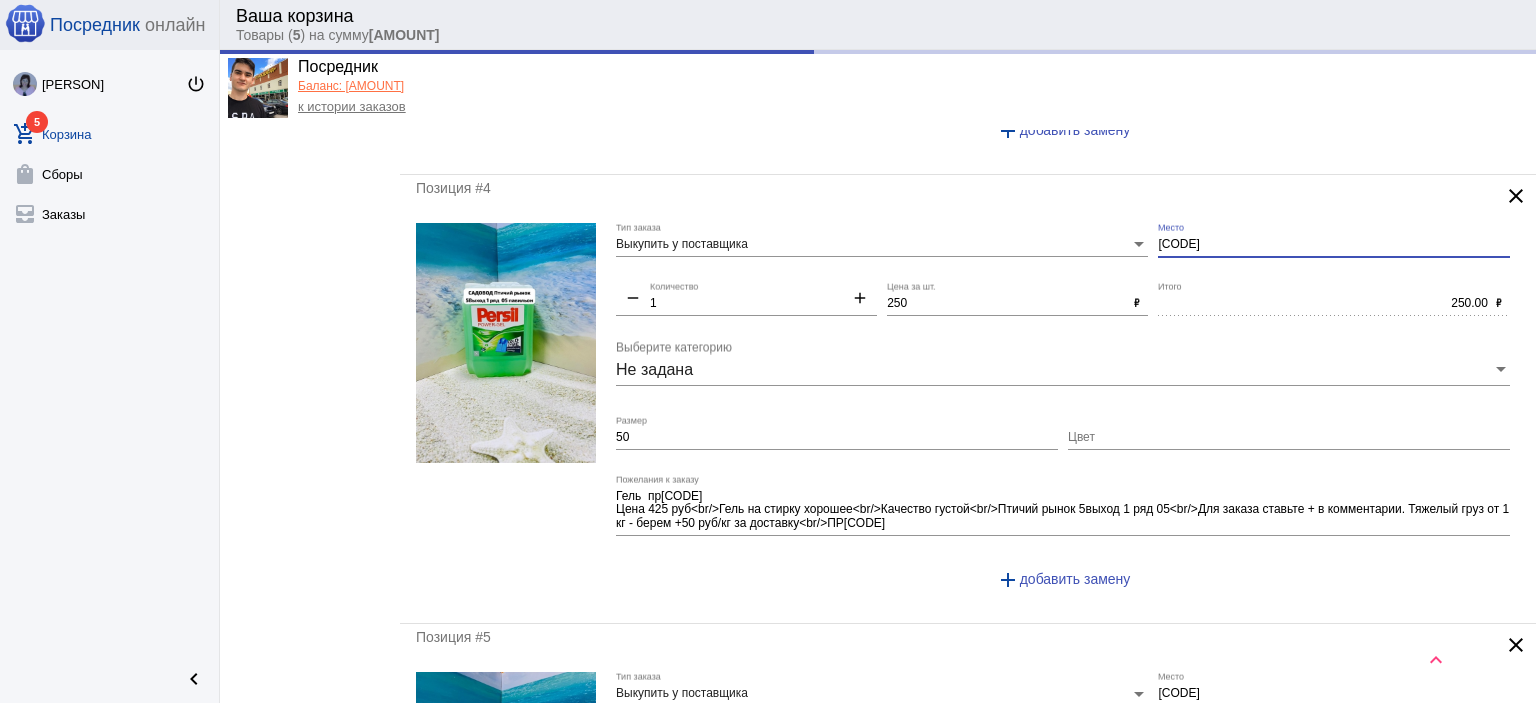 drag, startPoint x: 1160, startPoint y: 240, endPoint x: 1102, endPoint y: 213, distance: 63.97656 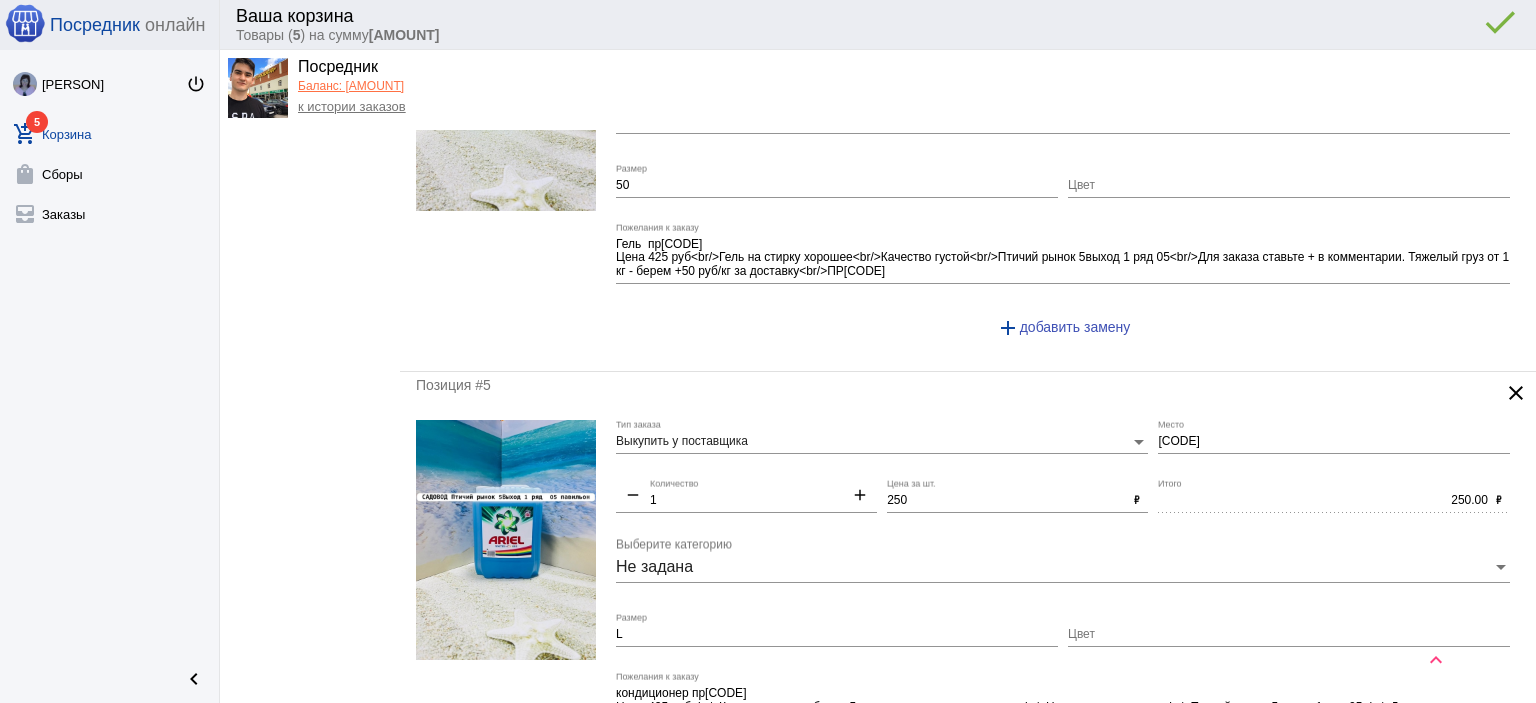 scroll, scrollTop: 1700, scrollLeft: 0, axis: vertical 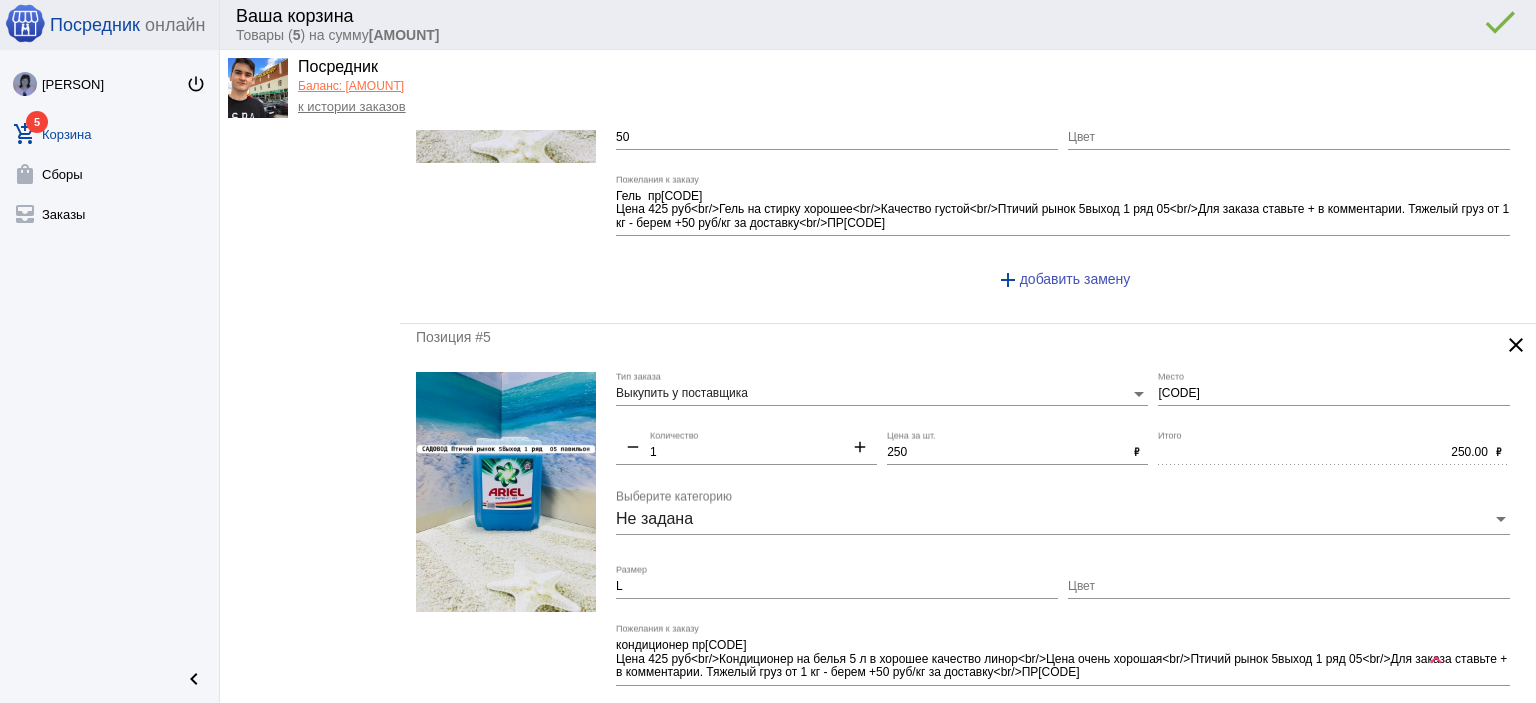 type on "1--1" 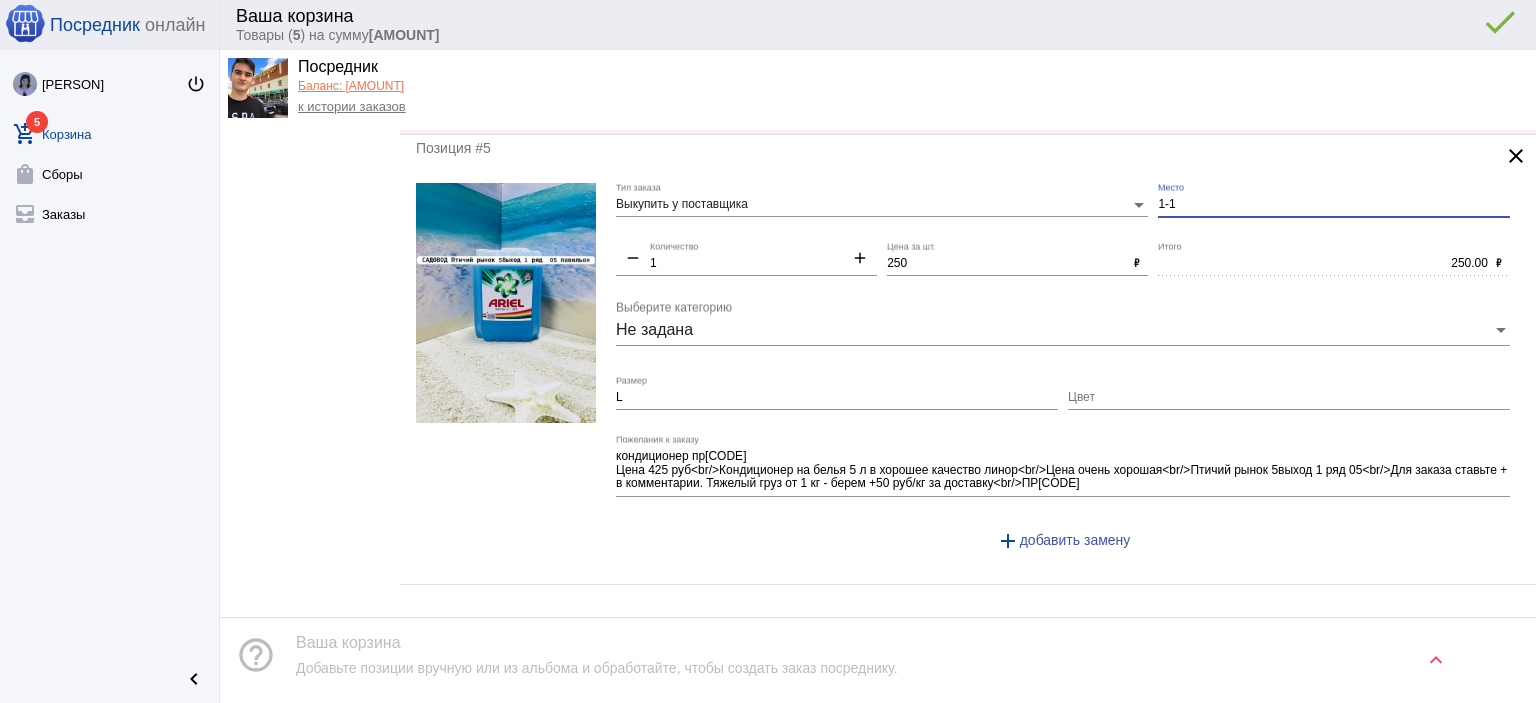 scroll, scrollTop: 1941, scrollLeft: 0, axis: vertical 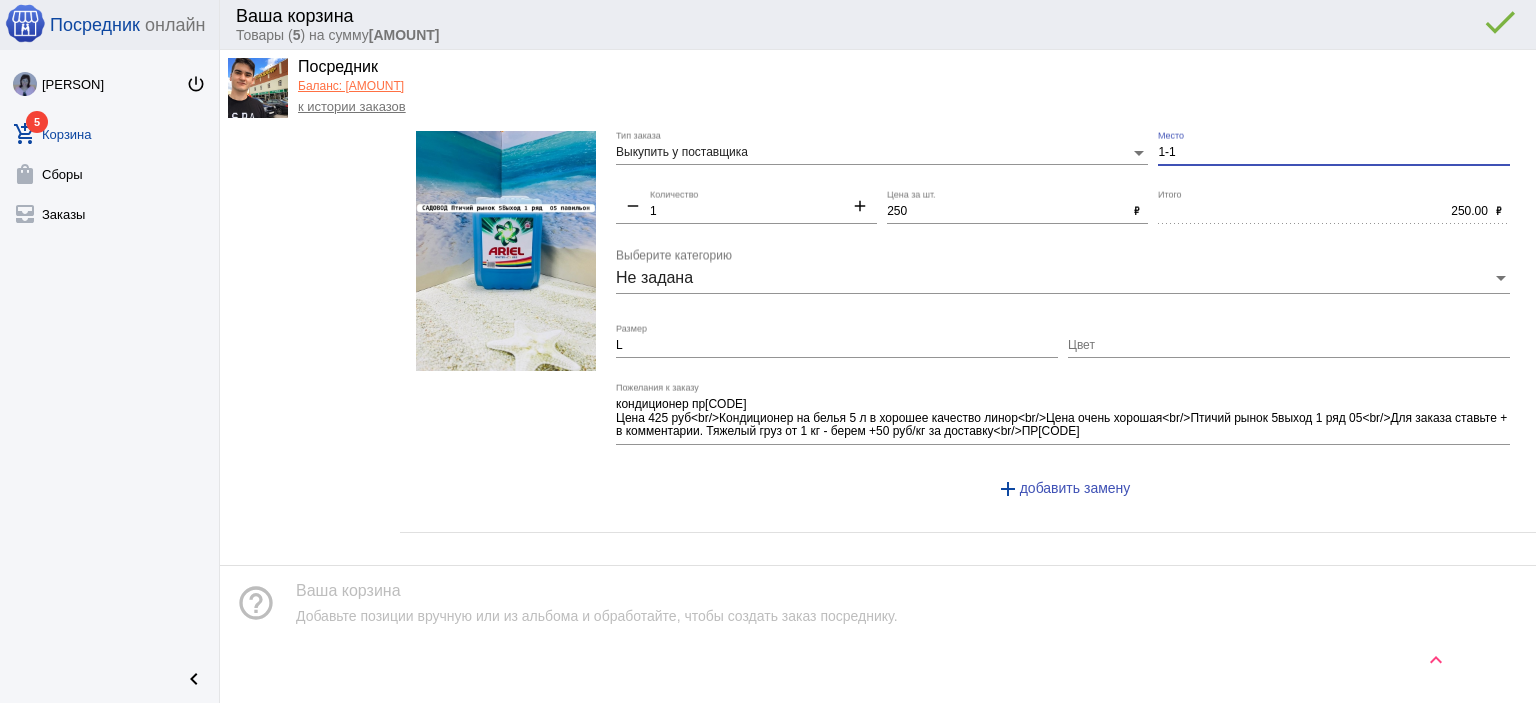 type on "1-1" 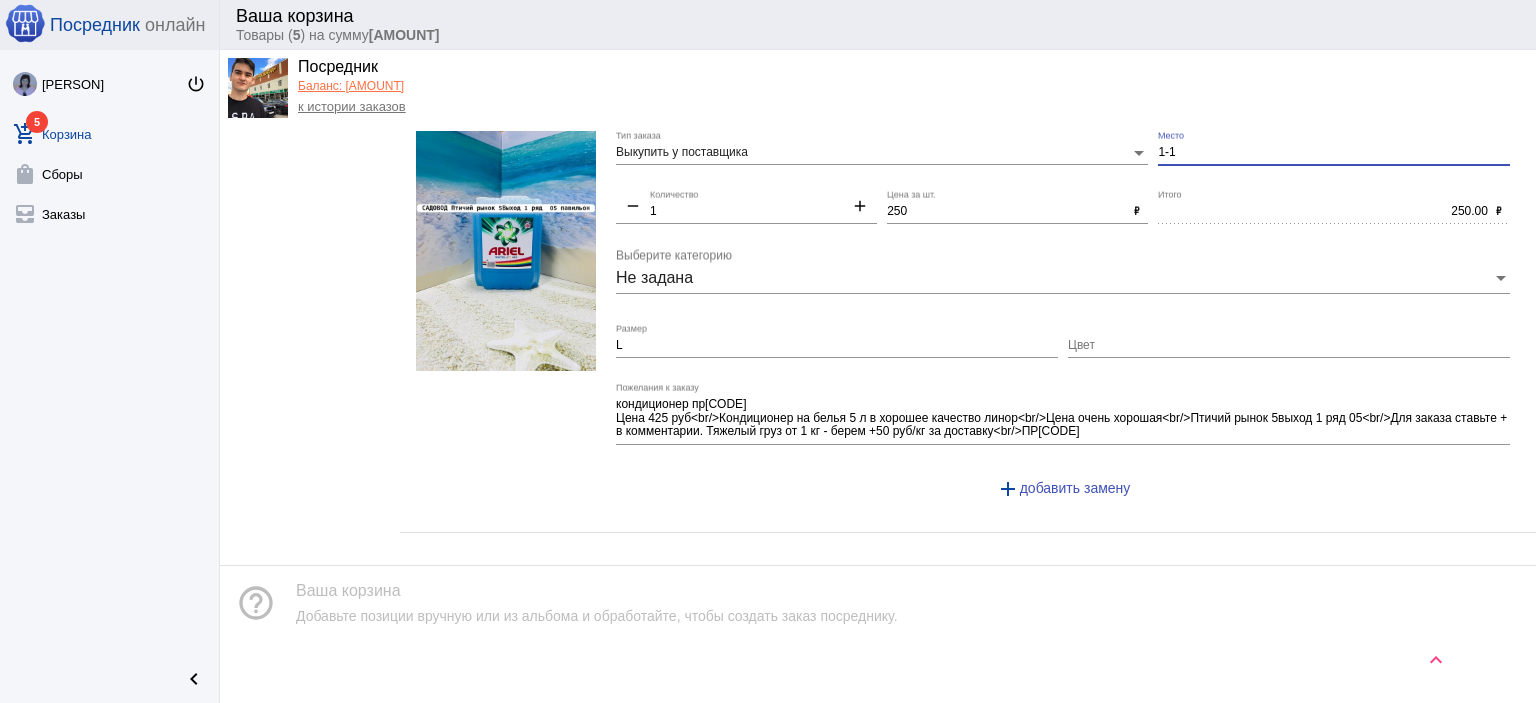 click on "Фильтры По точке    [CODE]     [CODE]" 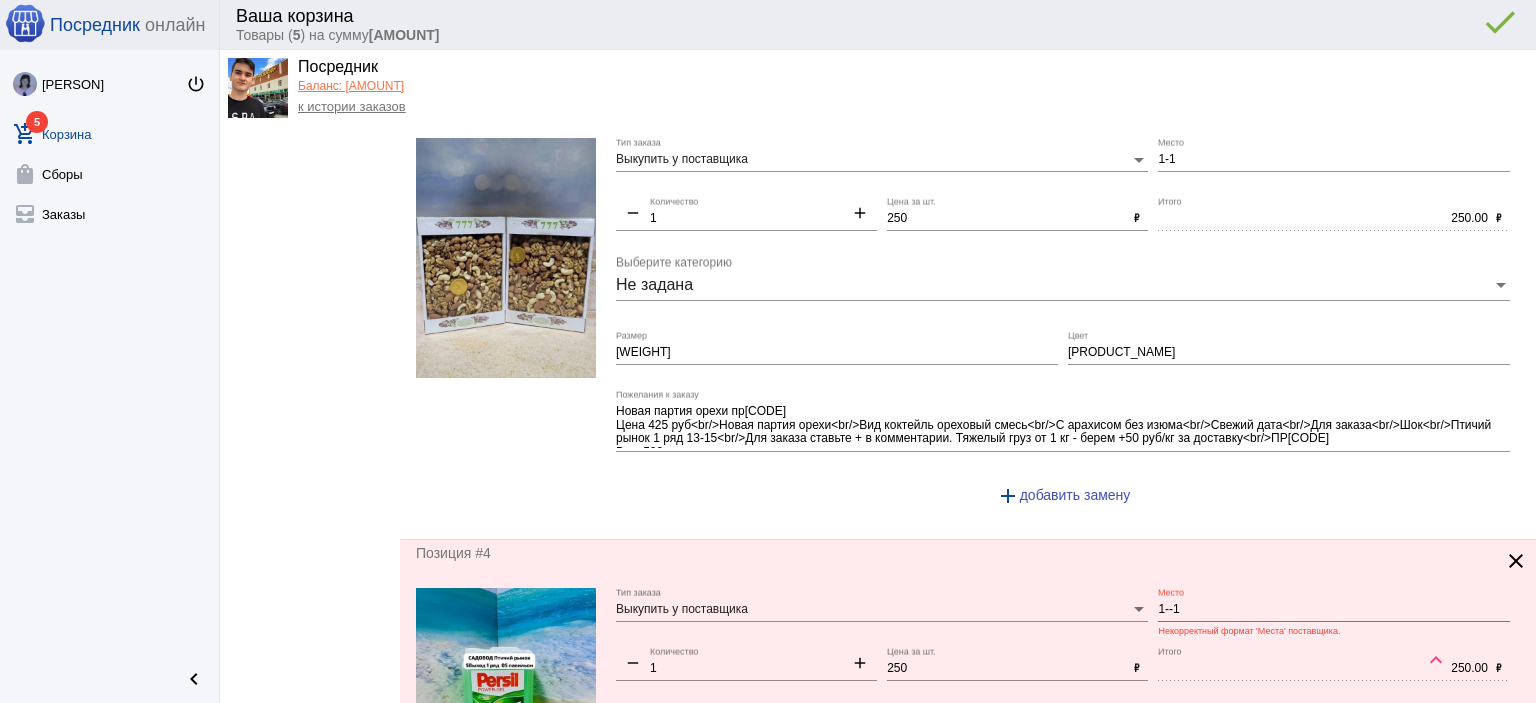 scroll, scrollTop: 1341, scrollLeft: 0, axis: vertical 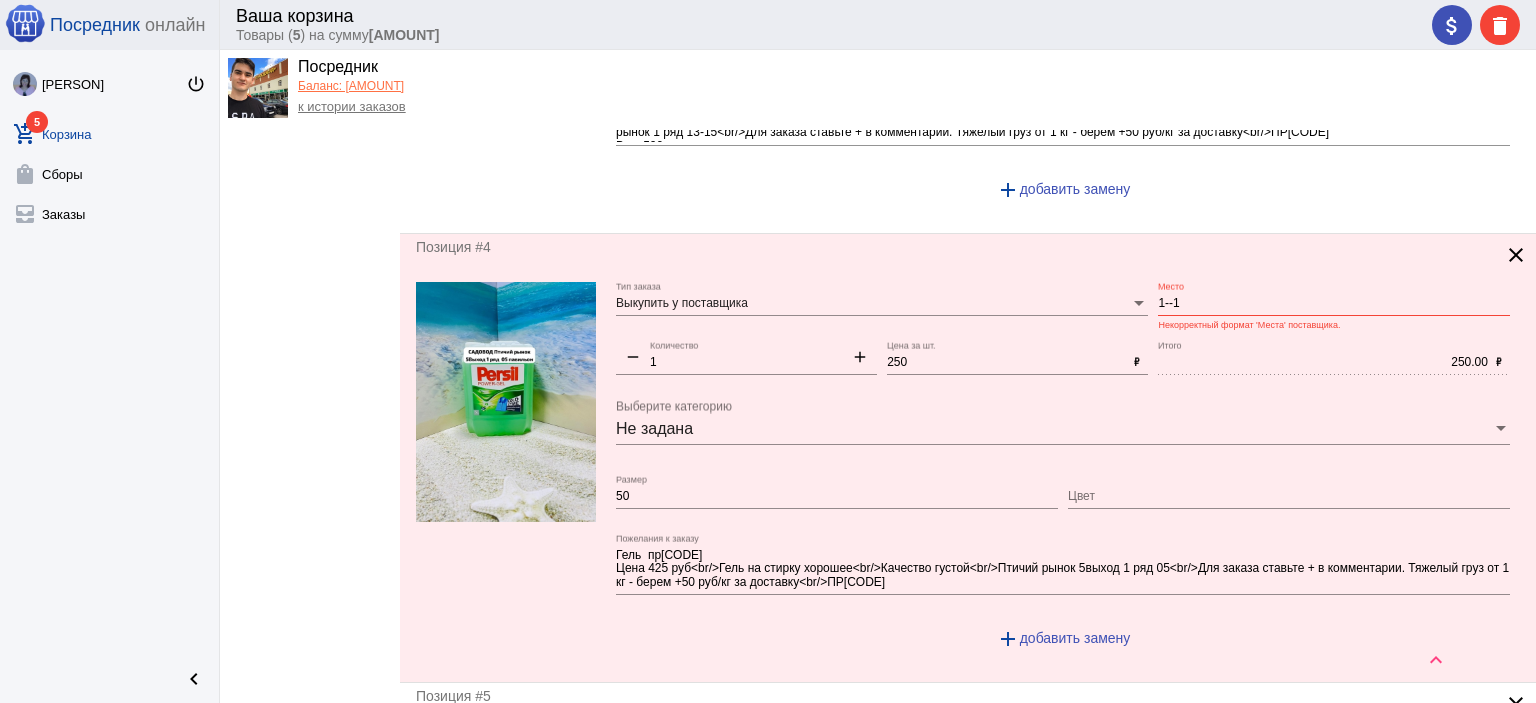 drag, startPoint x: 1178, startPoint y: 294, endPoint x: 1124, endPoint y: 288, distance: 54.33231 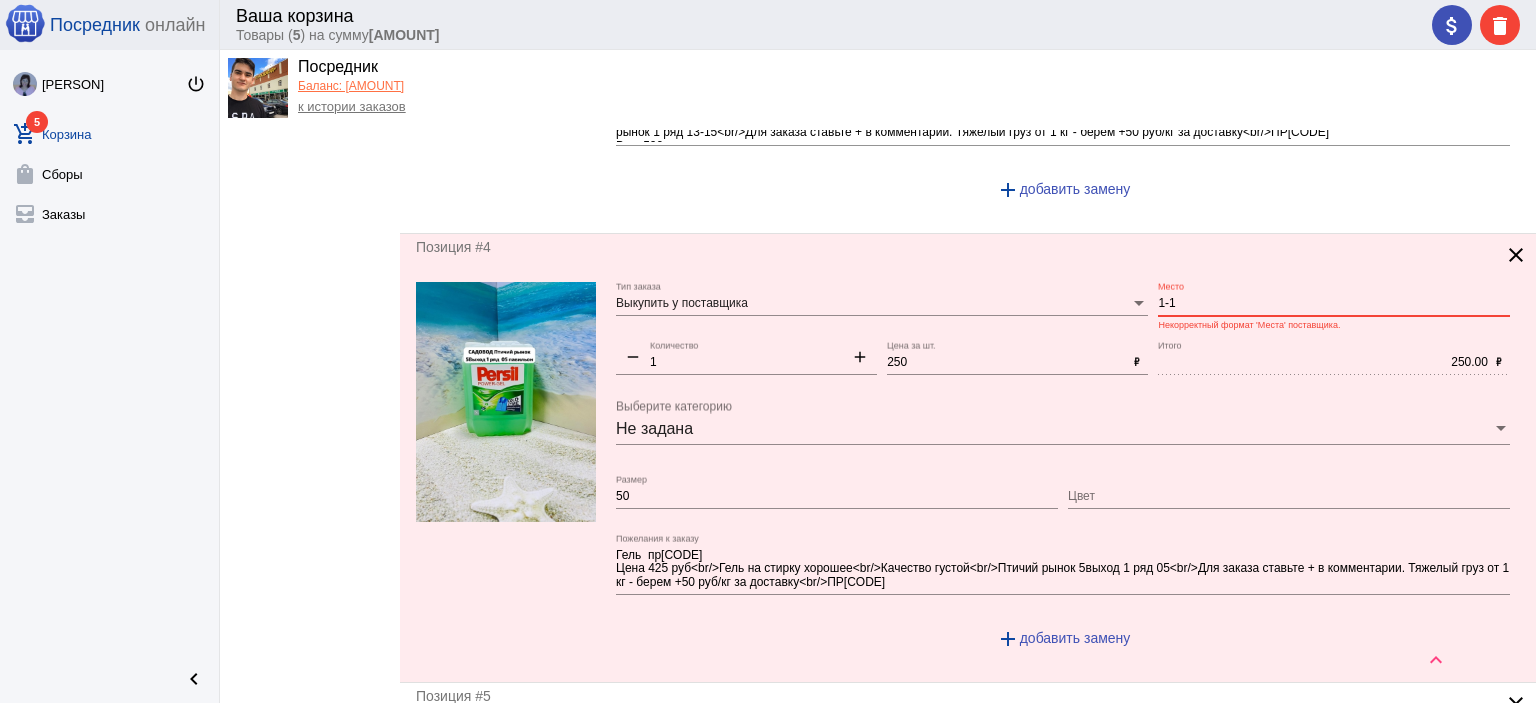 type on "1-1" 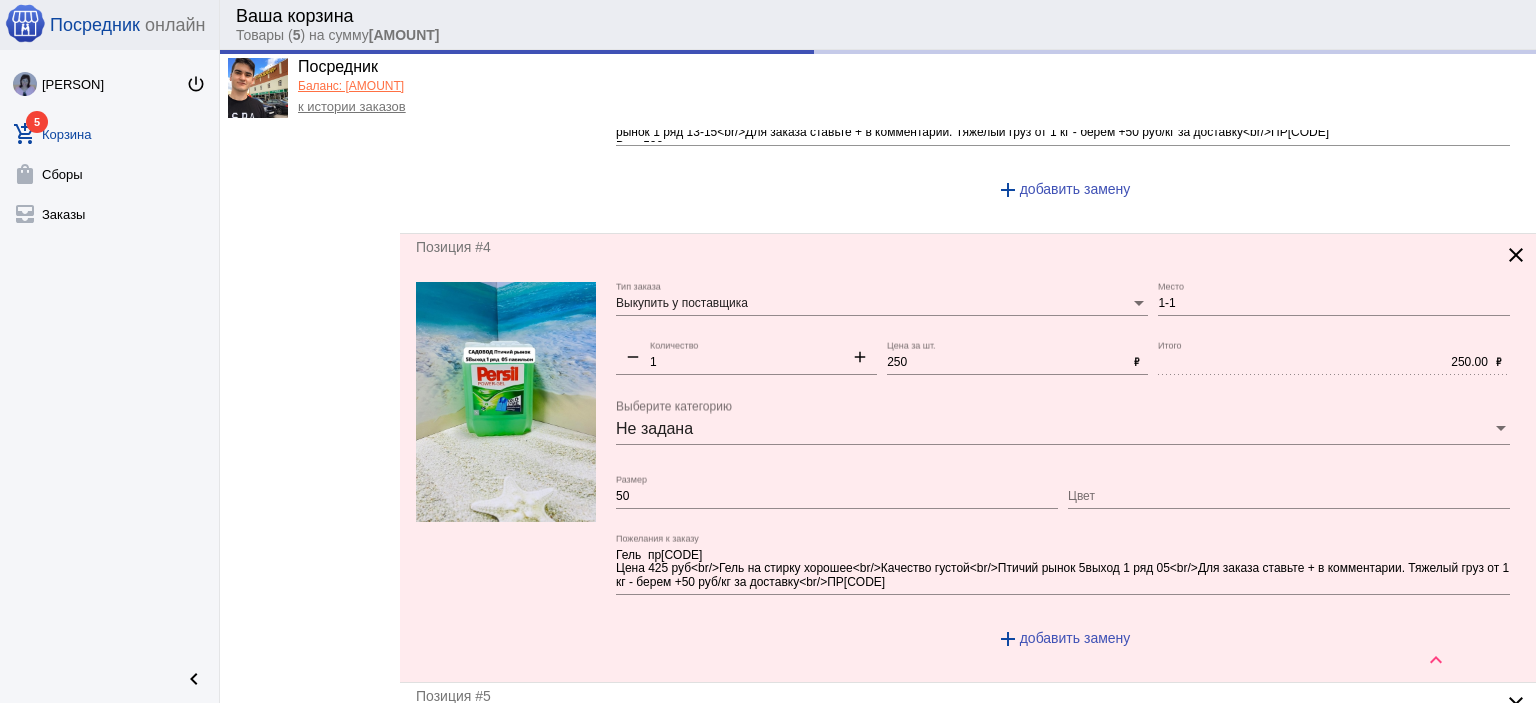 click on "Фильтры По точке    [CODE]     [CODE]" 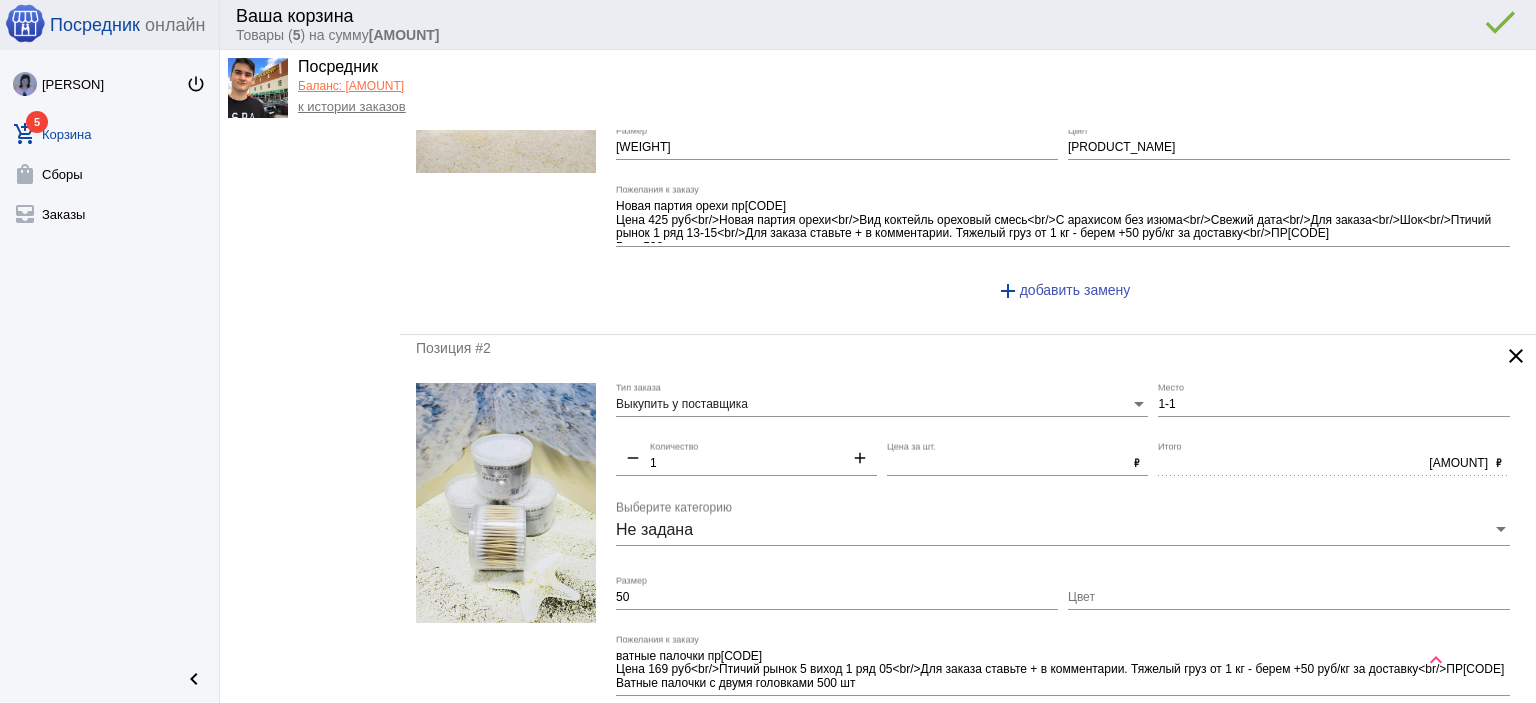 scroll, scrollTop: 0, scrollLeft: 0, axis: both 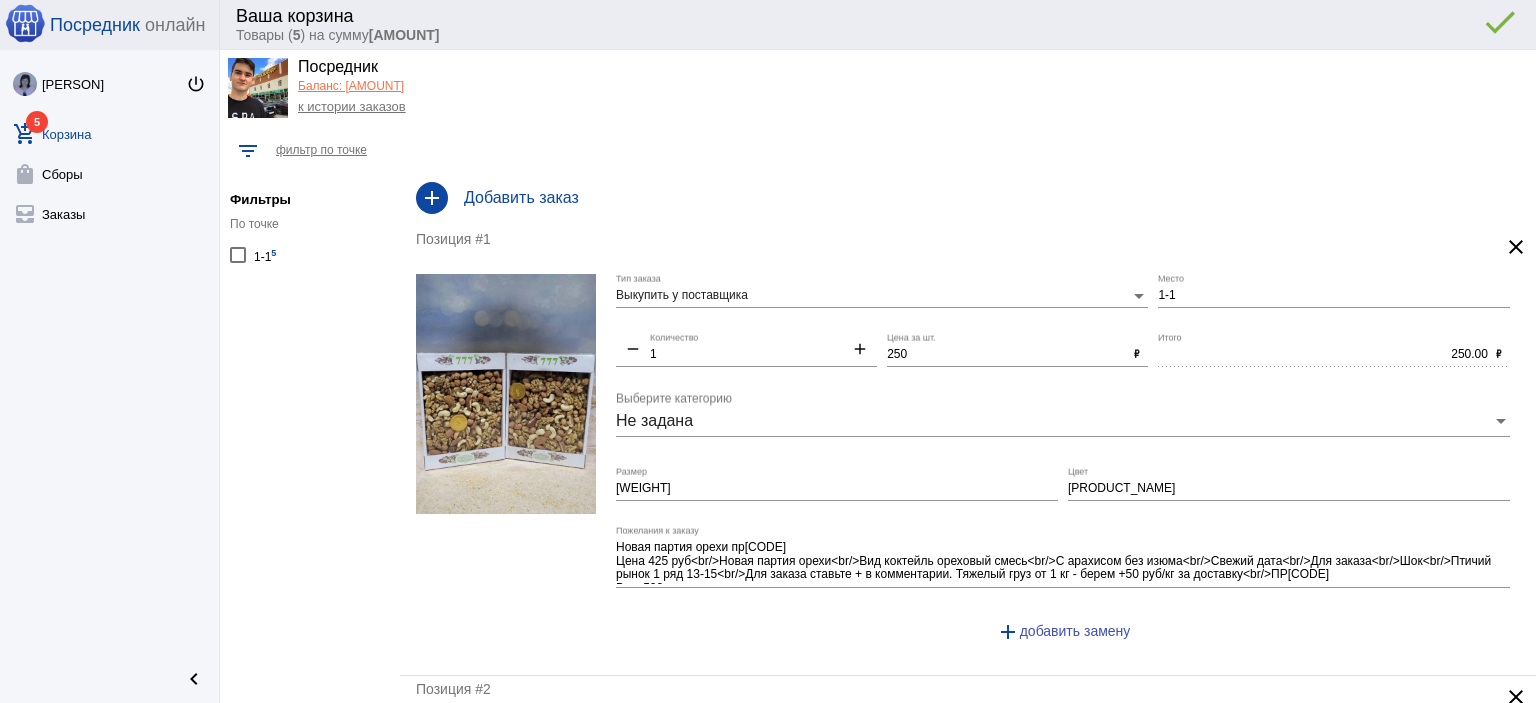 click on "к истории заказов" 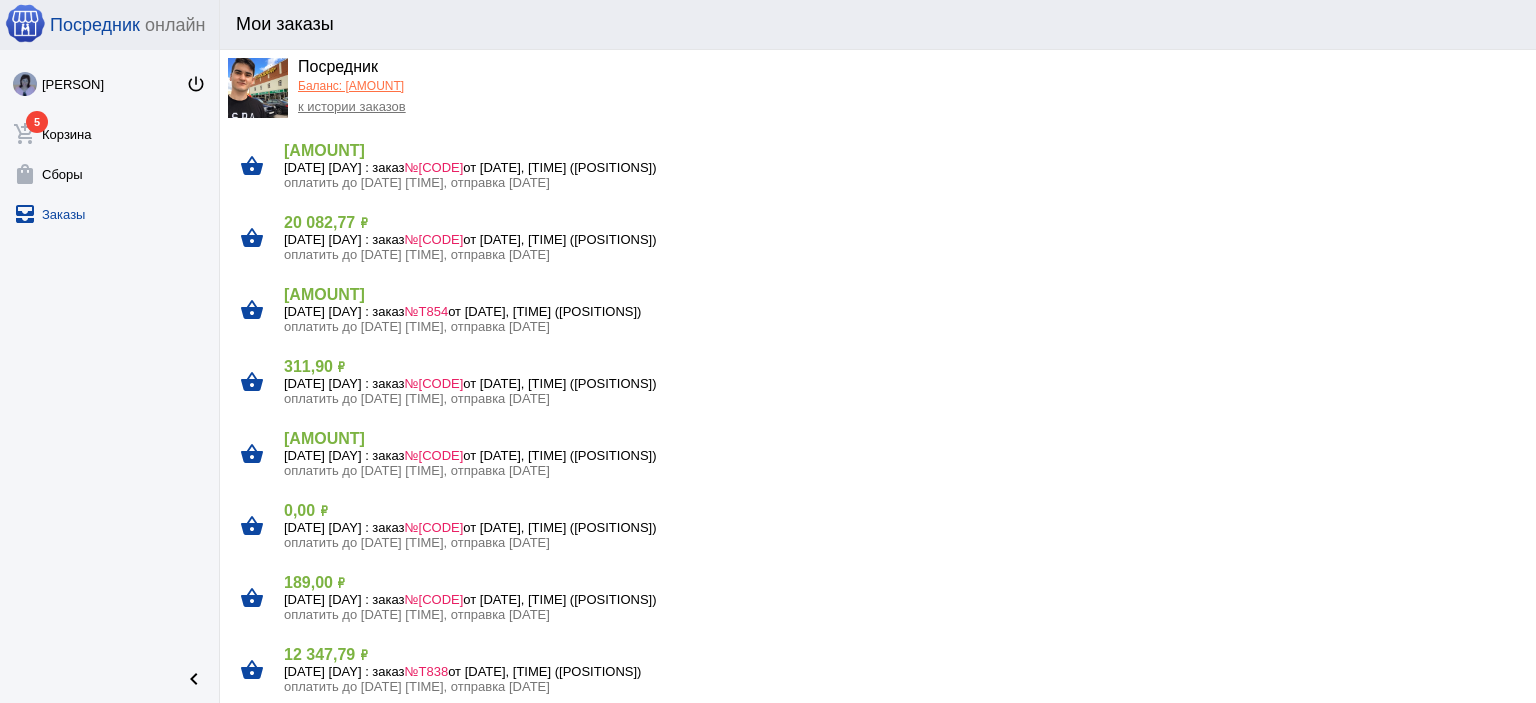 click on "[AMOUNT]" 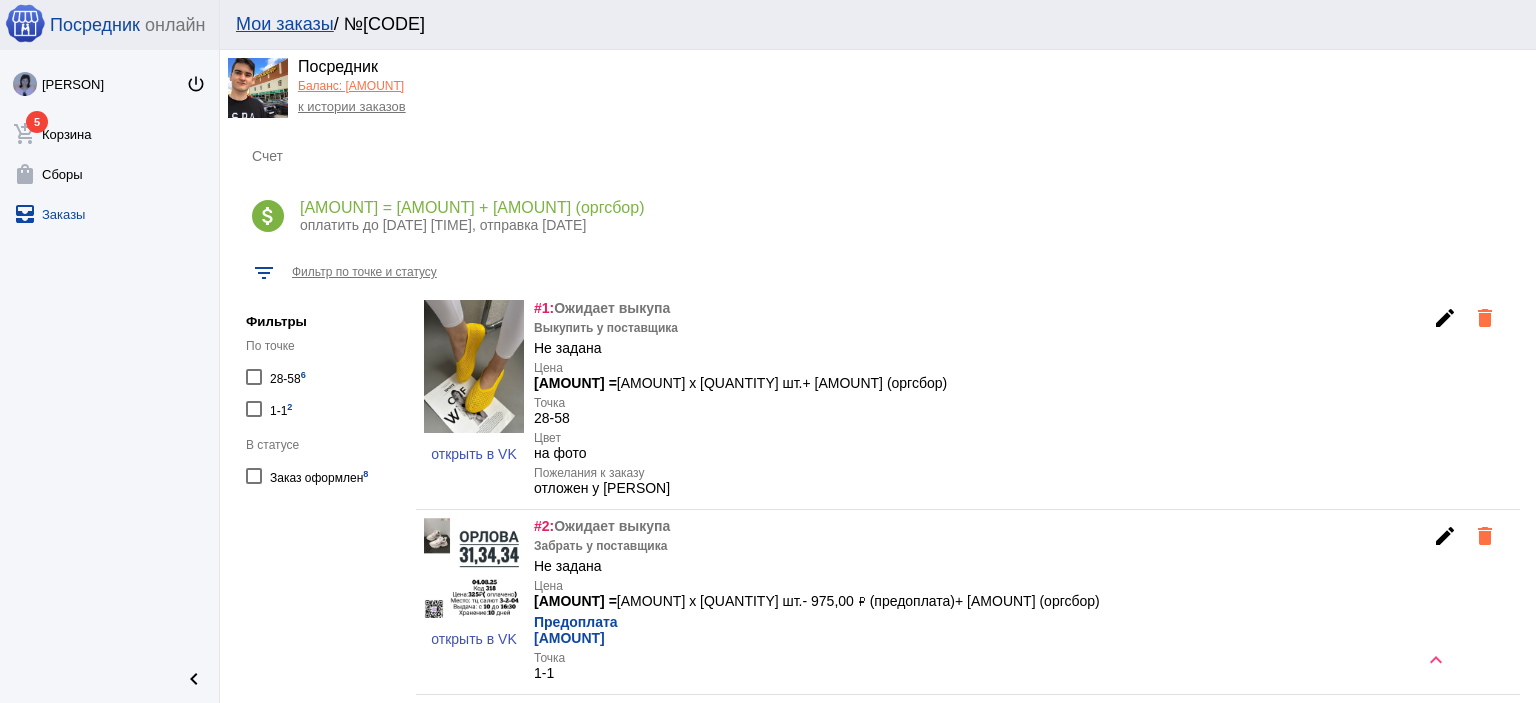 scroll, scrollTop: 0, scrollLeft: 0, axis: both 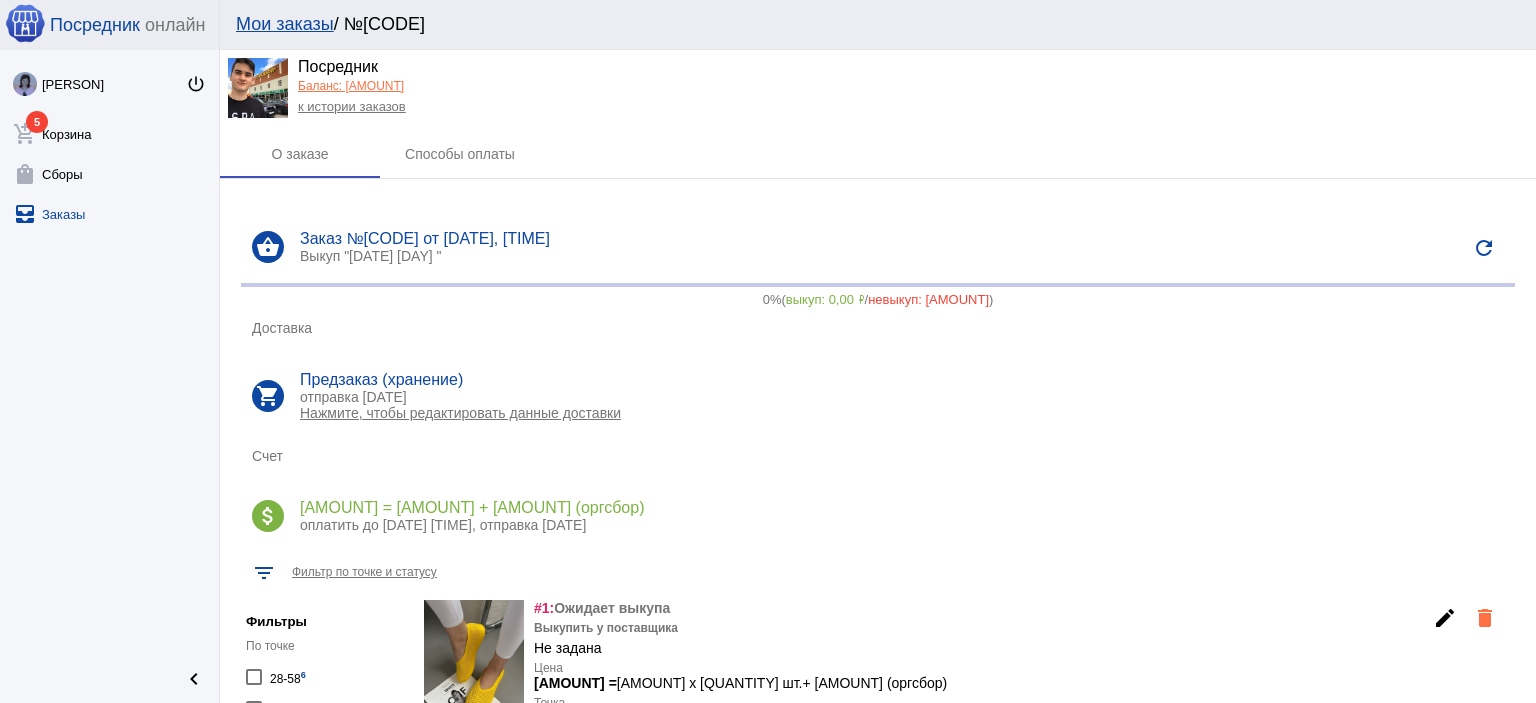click on "к истории заказов" 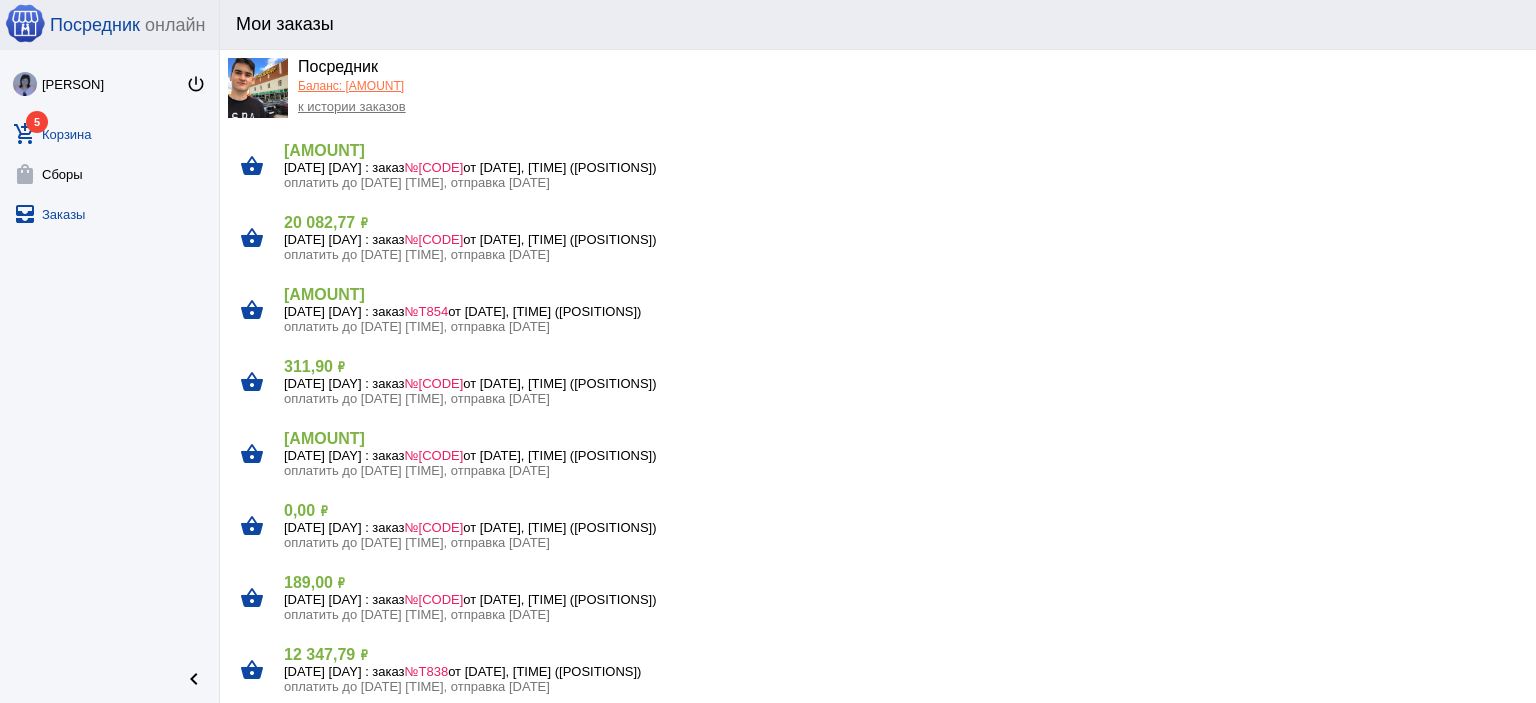 click on "add_shopping_cart [NUMBER]  Корзина" 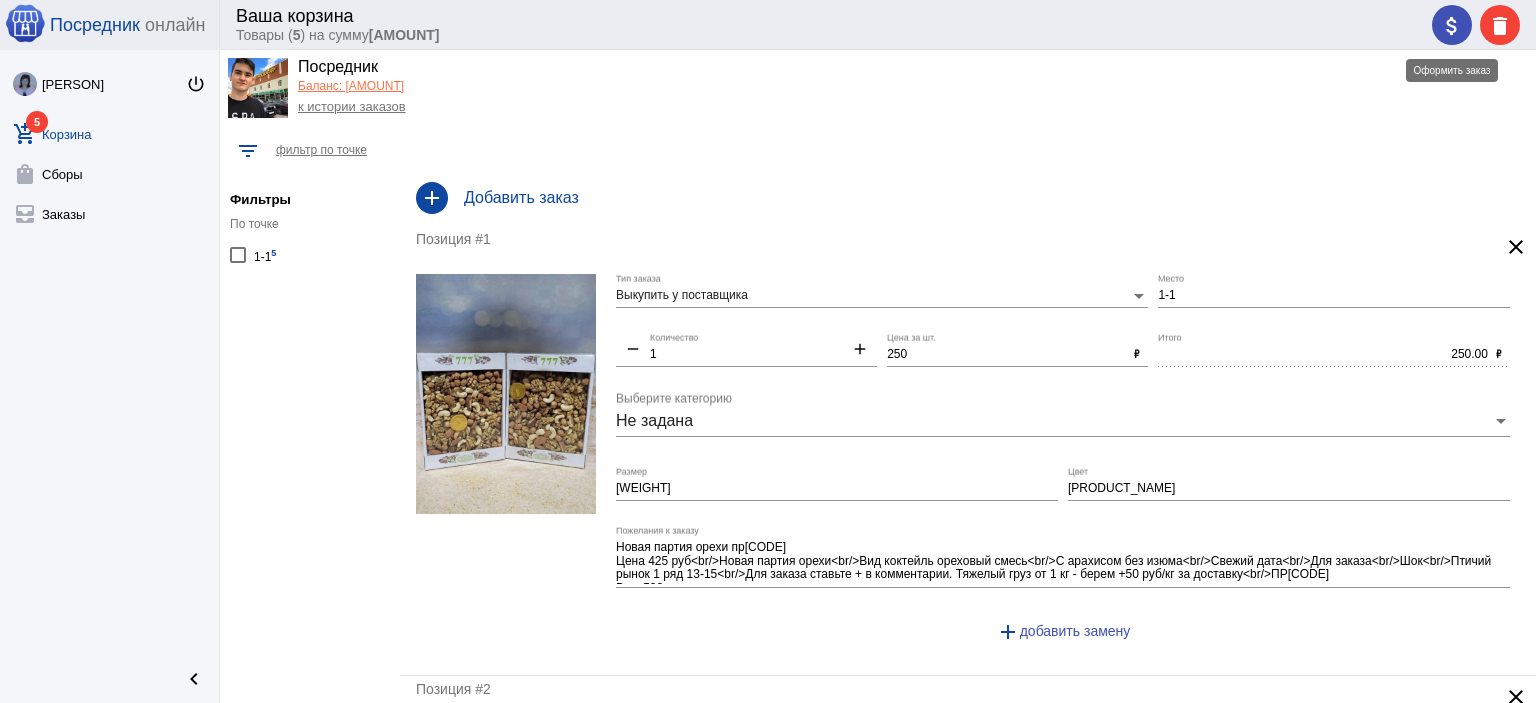 click on "attach_money" 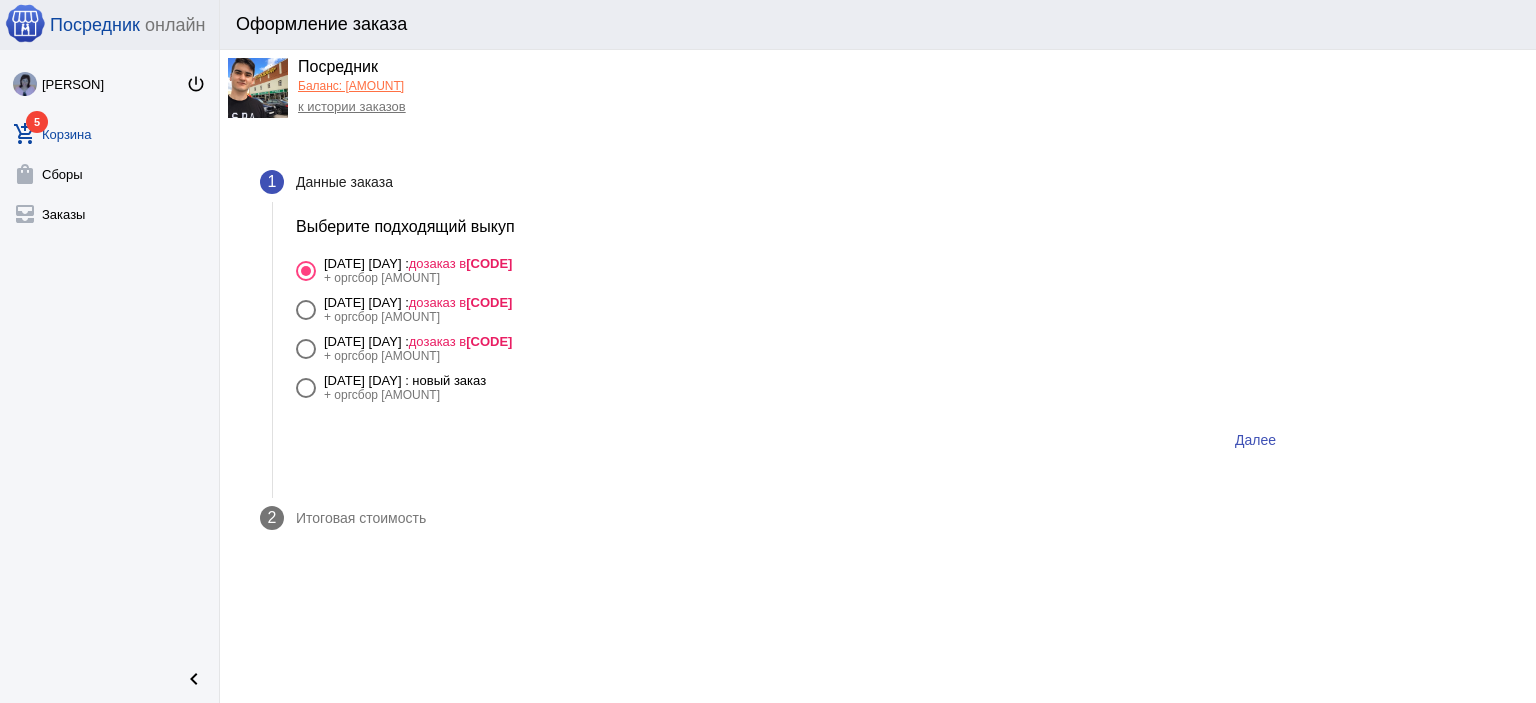 drag, startPoint x: 444, startPoint y: 339, endPoint x: 1357, endPoint y: 505, distance: 927.9682 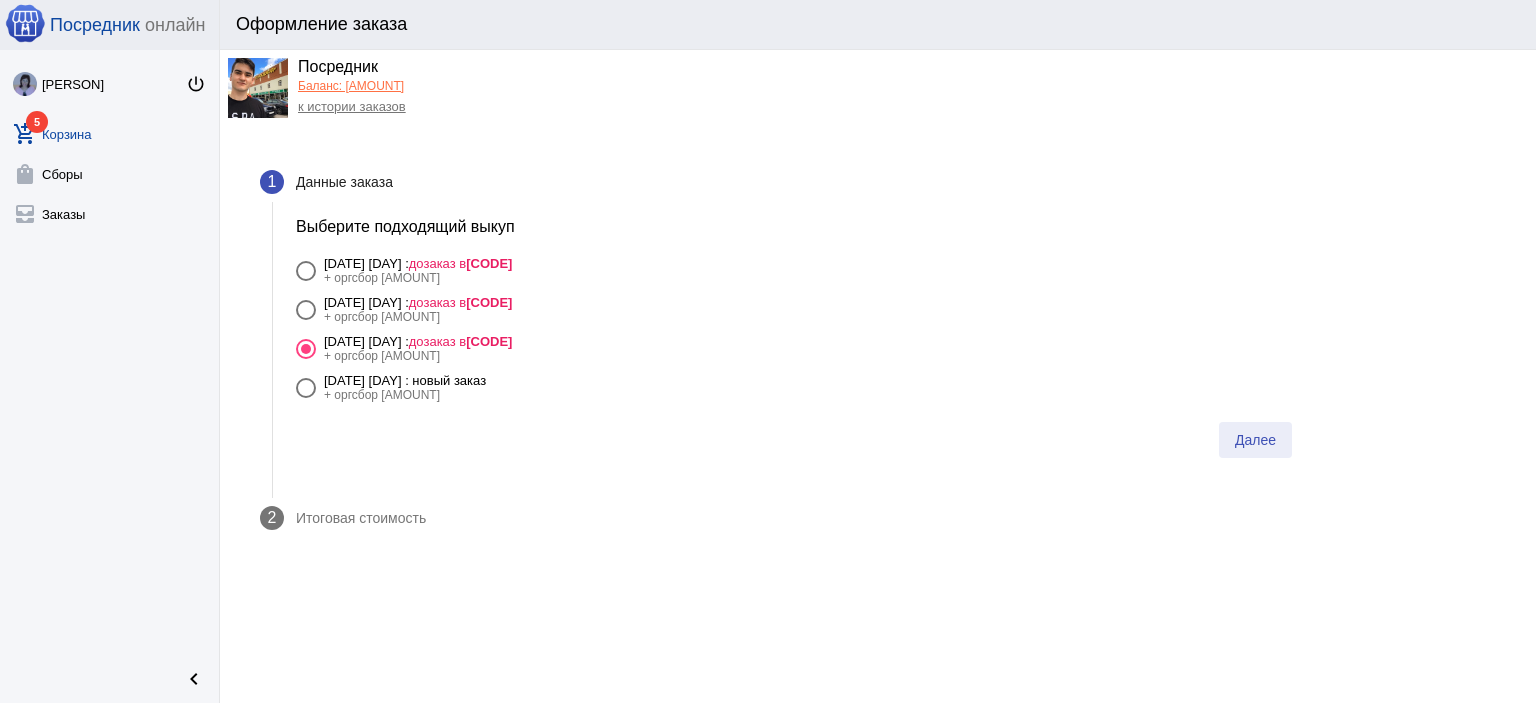 click on "Далее" at bounding box center (1255, 440) 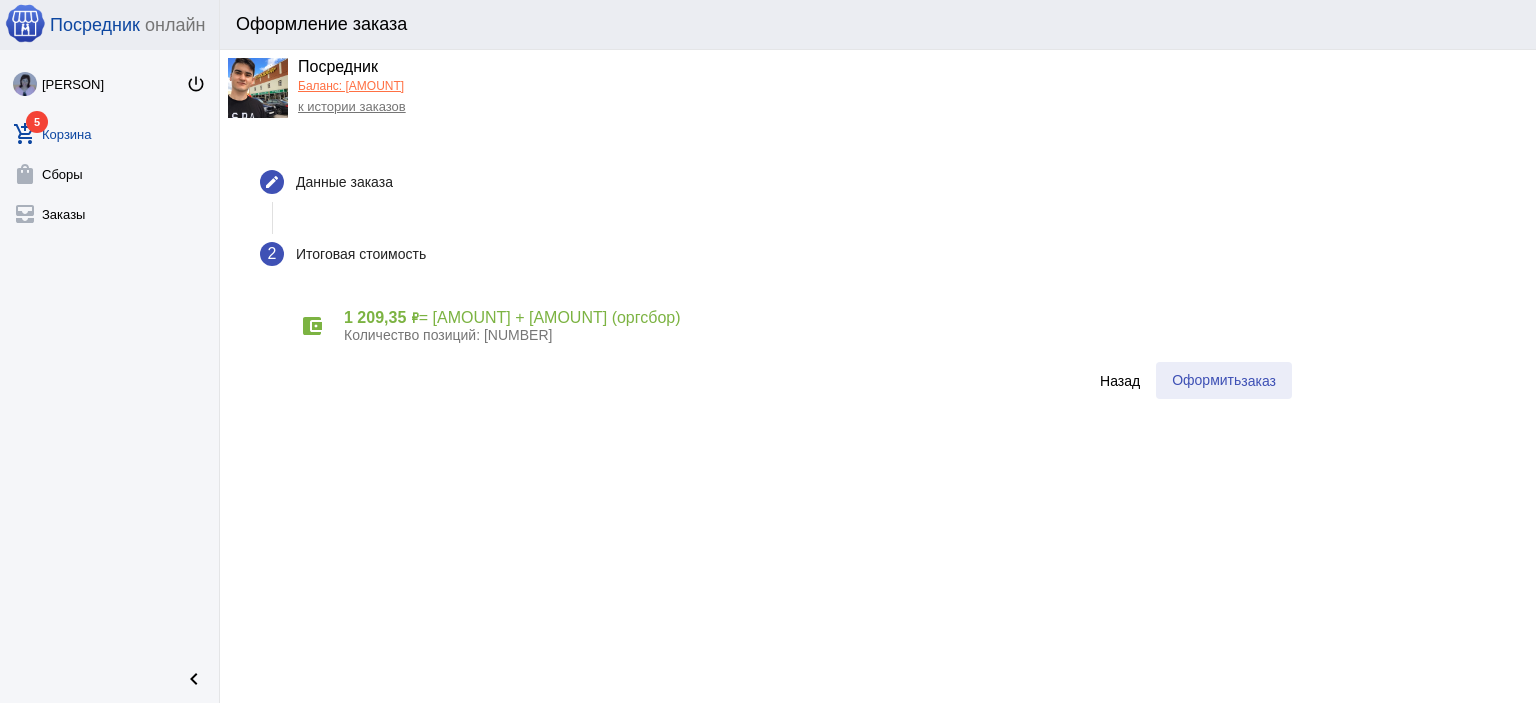 click on "заказ" at bounding box center (1258, 381) 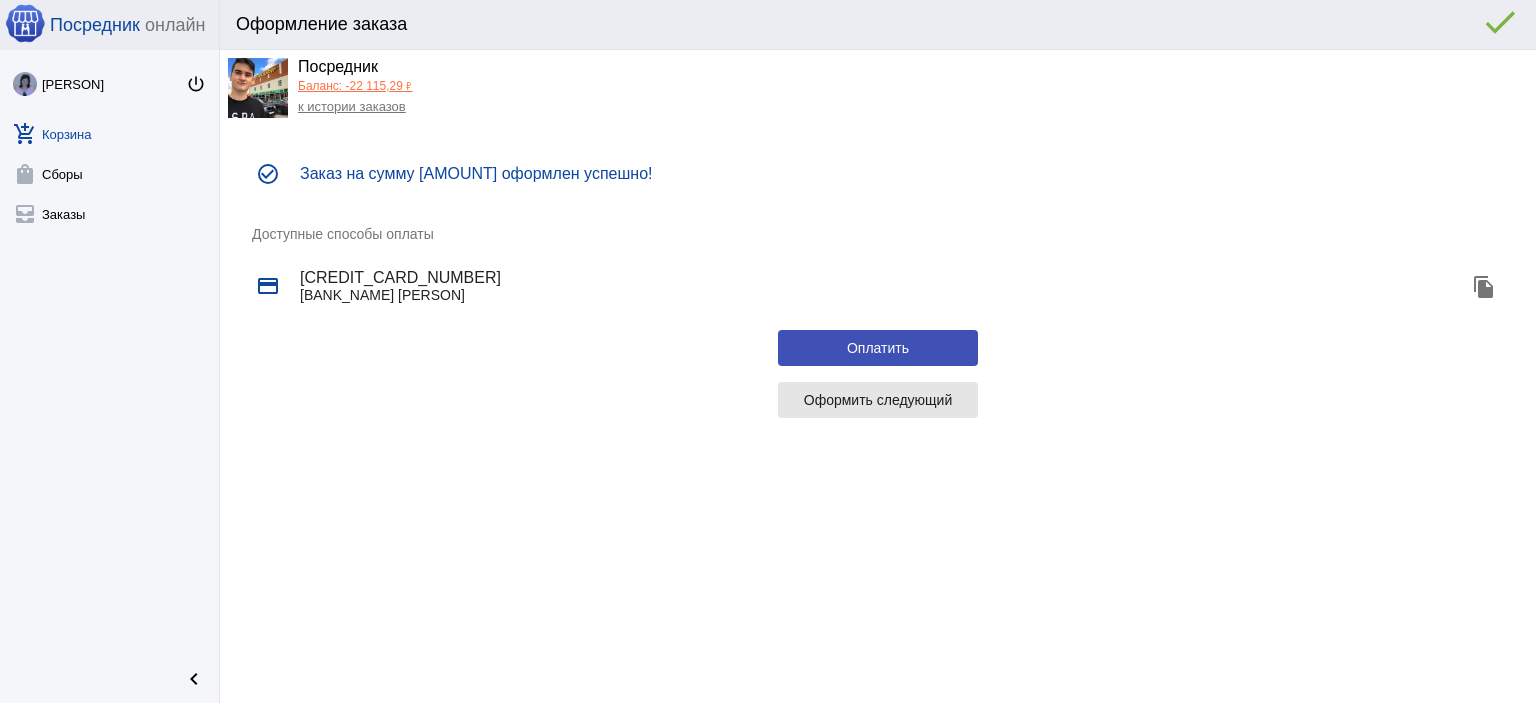 click on "Оформить следующий" 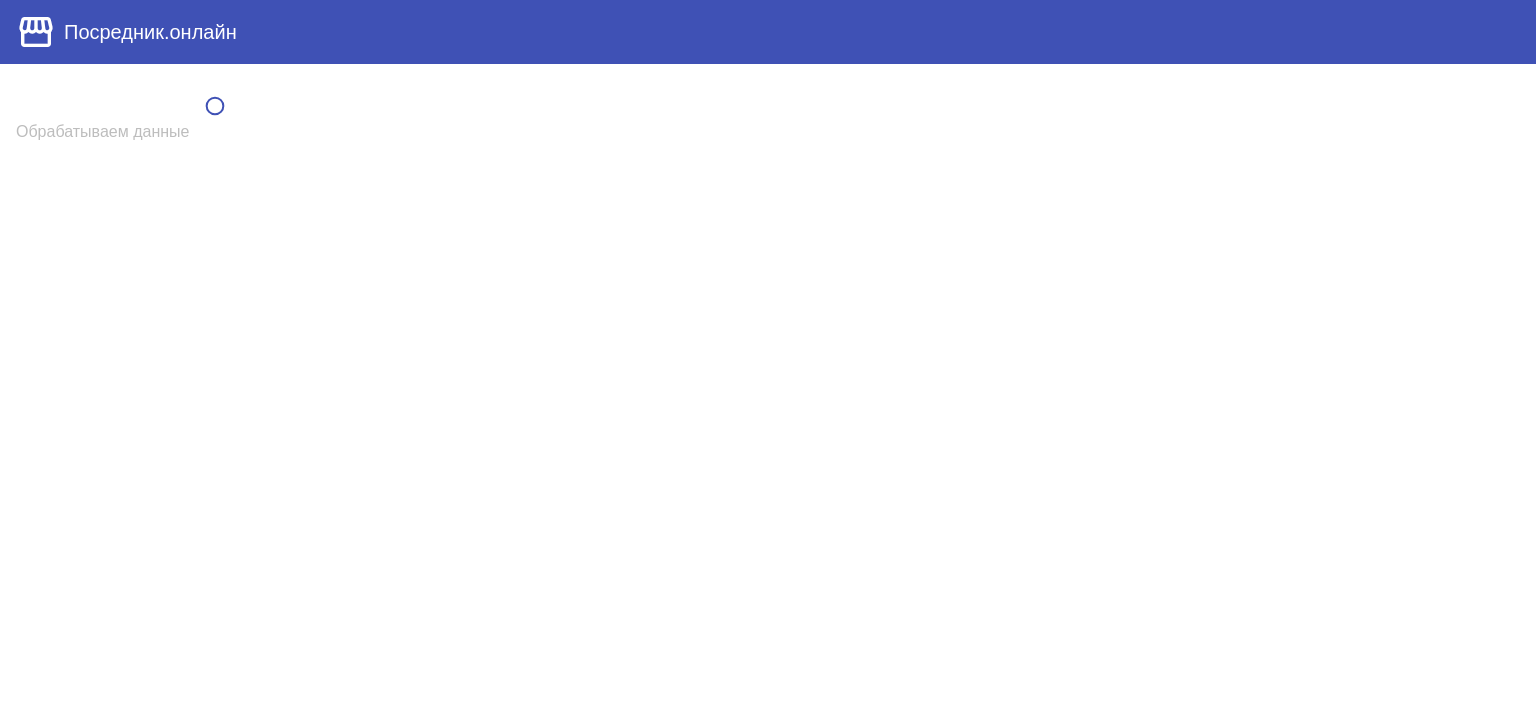 scroll, scrollTop: 0, scrollLeft: 0, axis: both 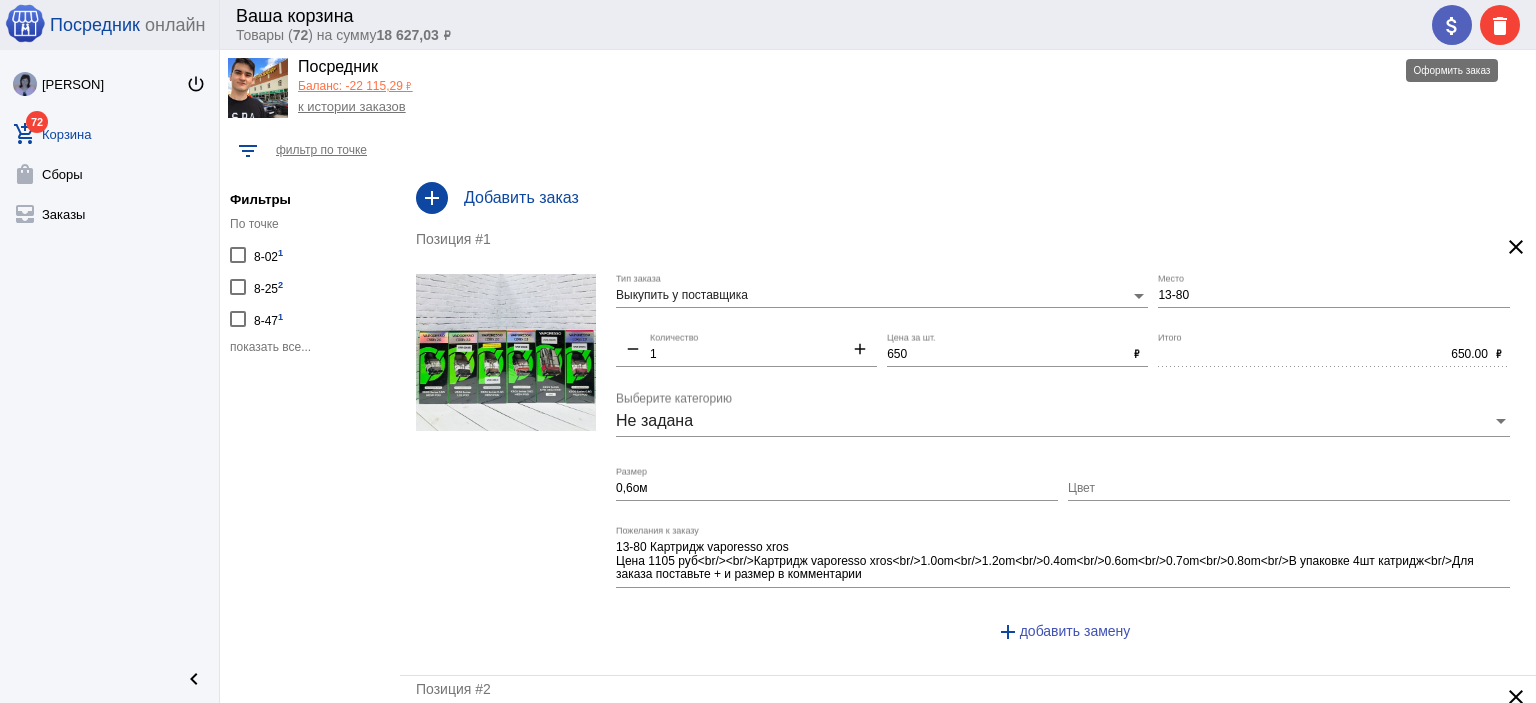 click on "attach_money" 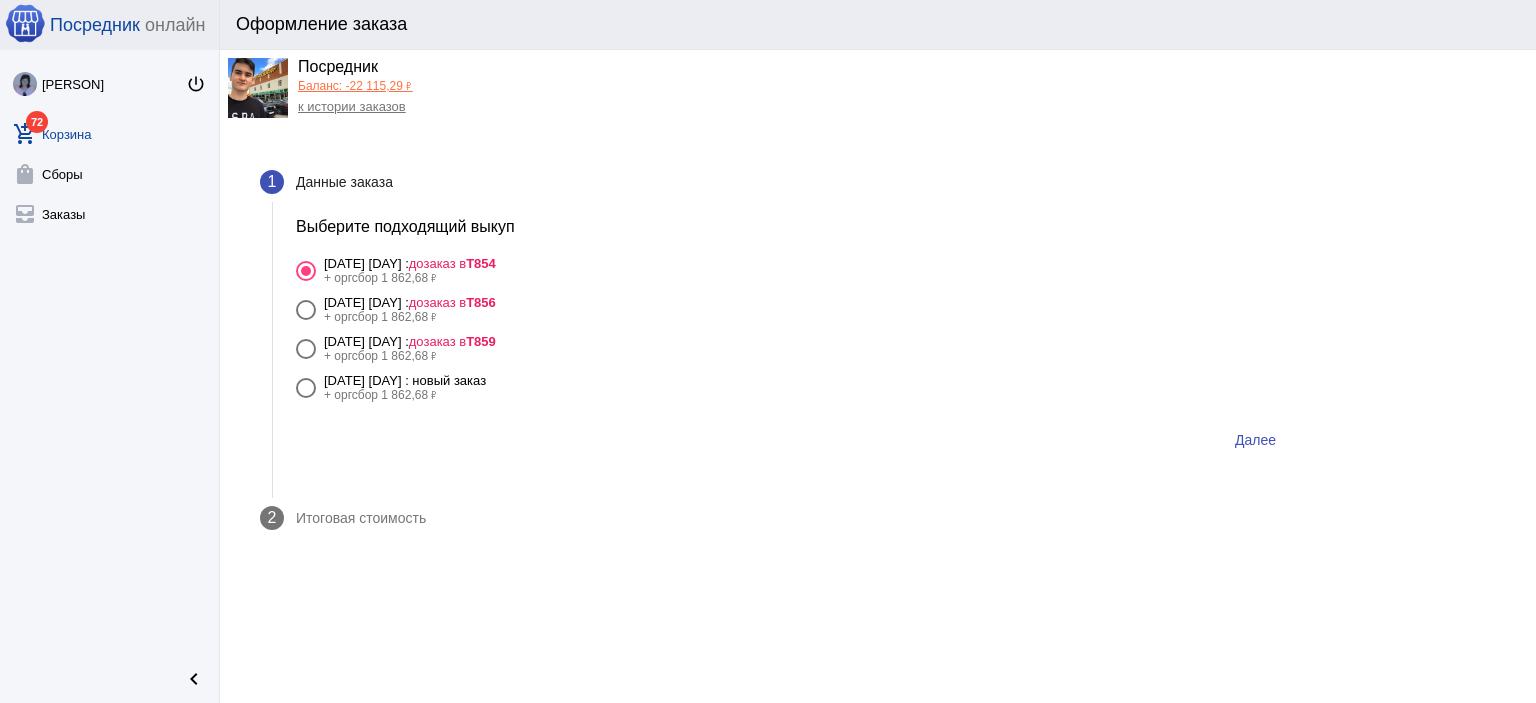click on "[DATE] [DAY] : новый заказ" at bounding box center [405, 380] 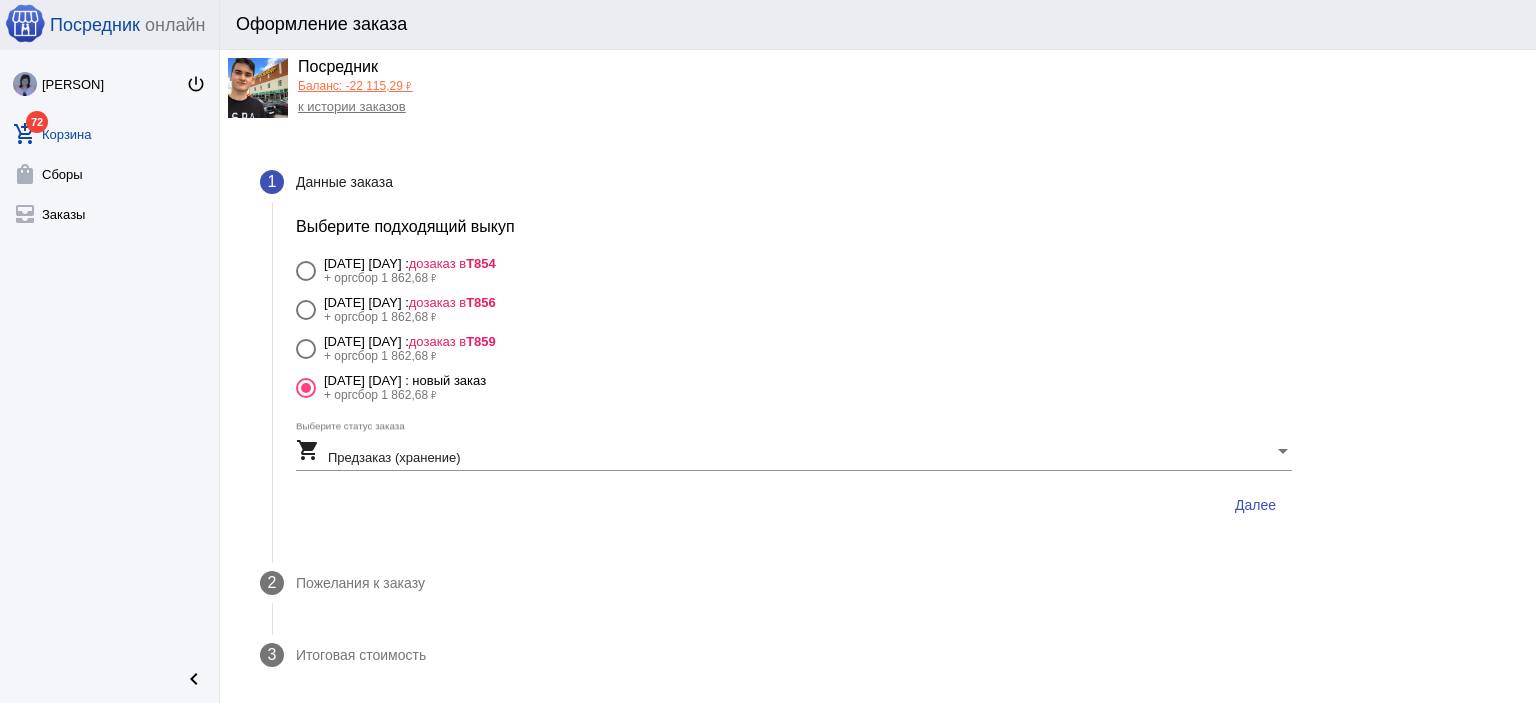 click on "Далее" at bounding box center (1255, 505) 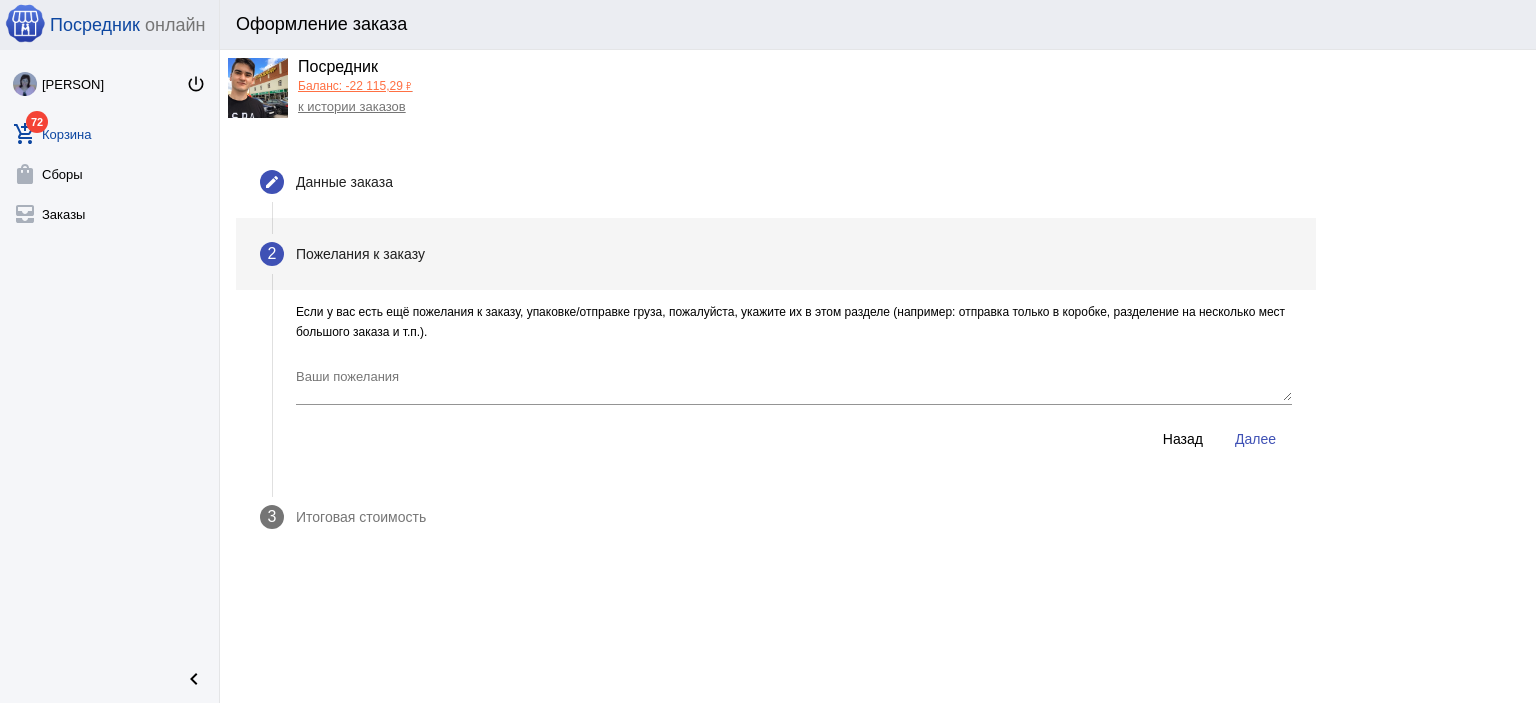click on "Далее" at bounding box center (1255, 439) 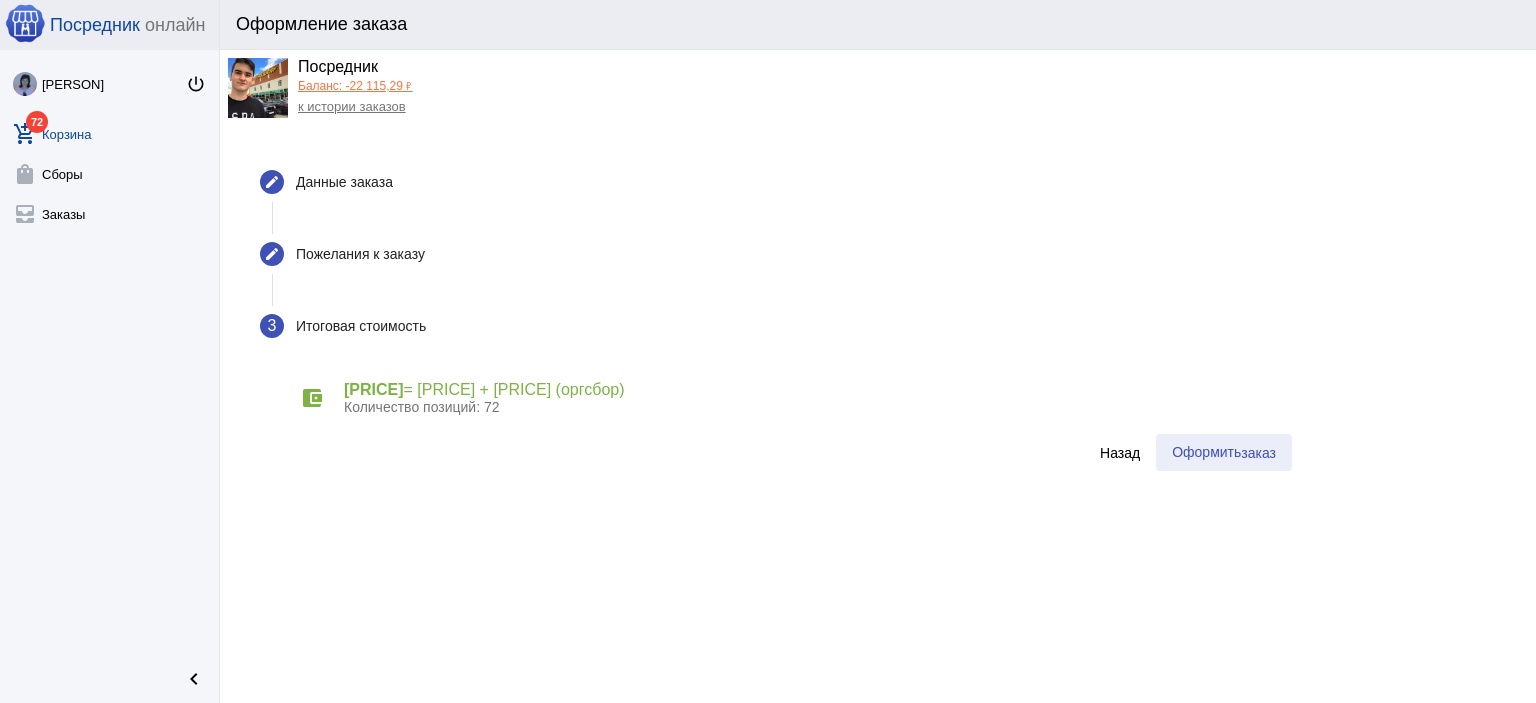 click on "Оформить  заказ" at bounding box center [1224, 452] 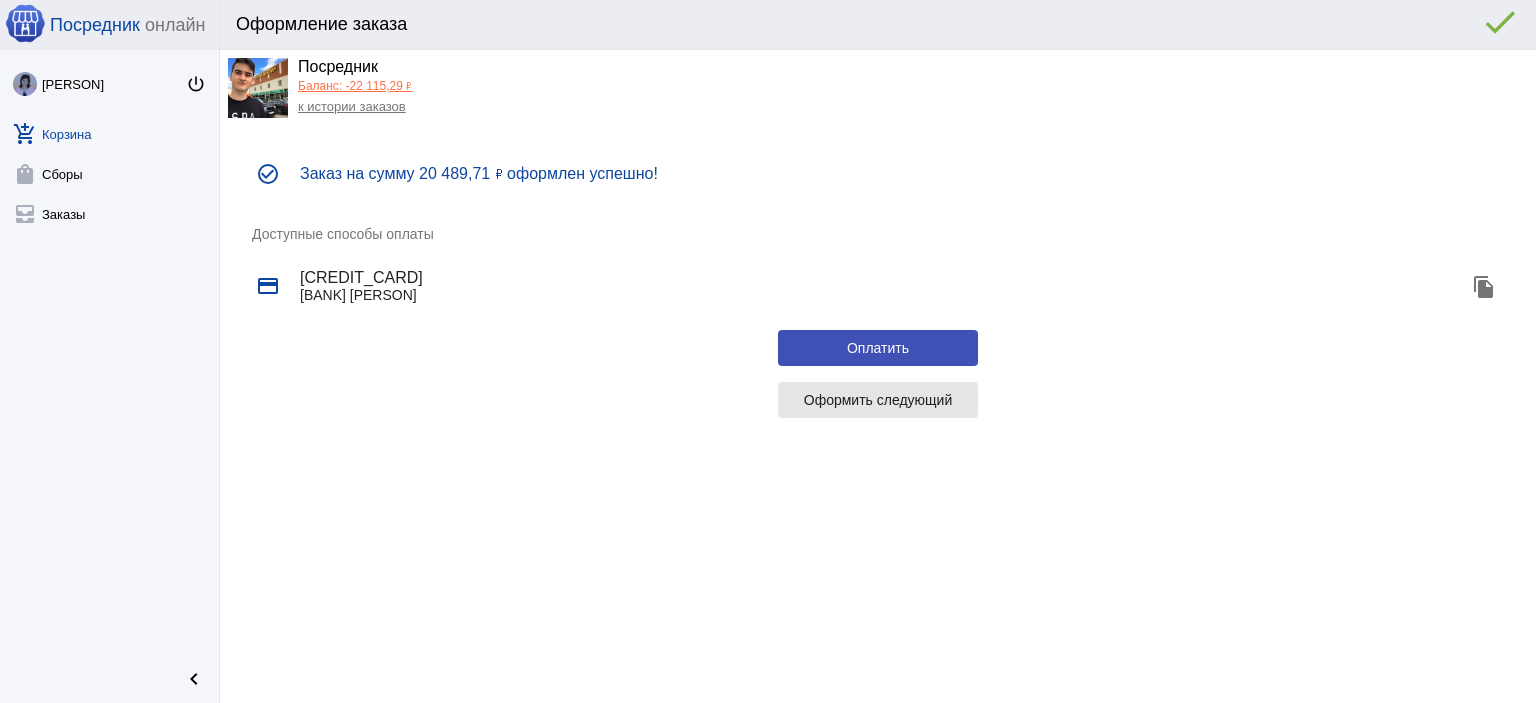 click on "Оформить следующий" 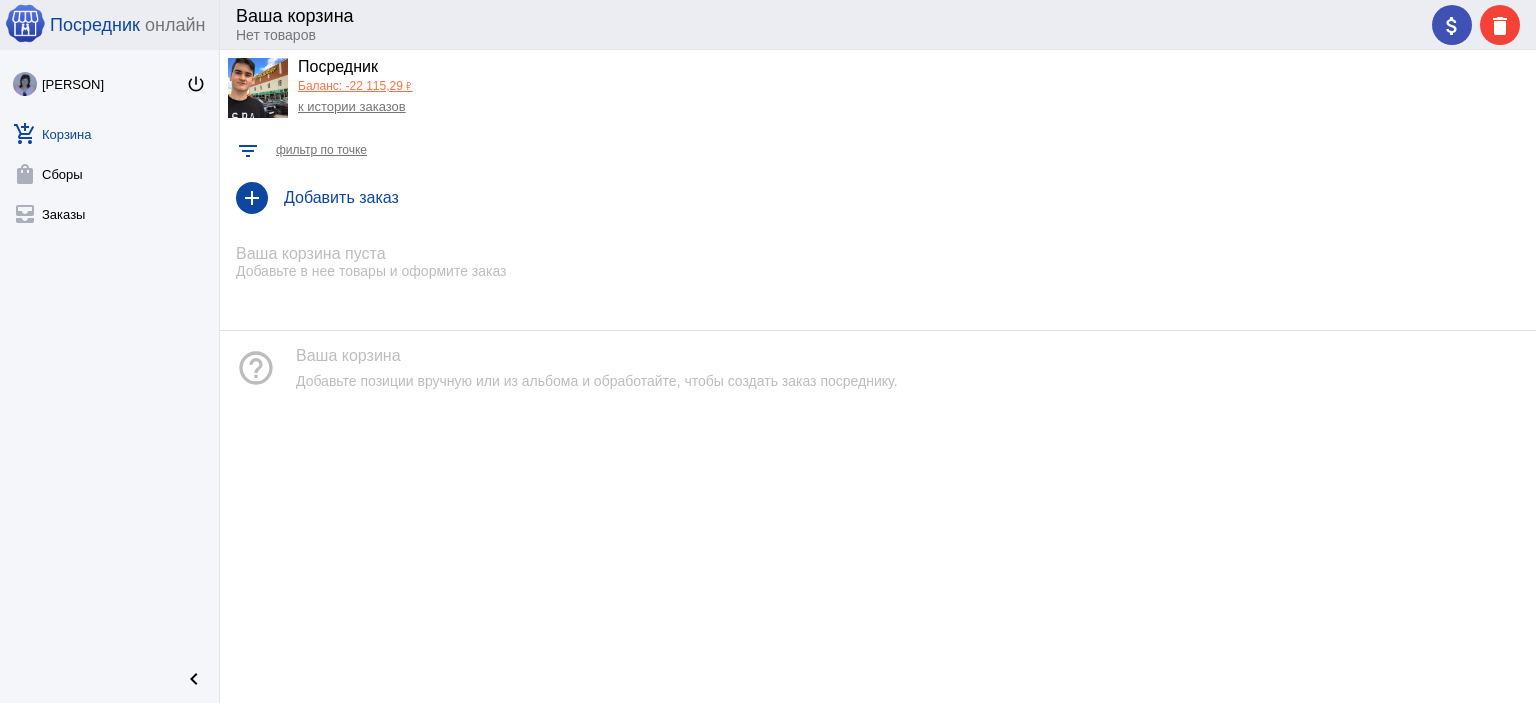 click on "Баланс: -22 115,29 ₽" 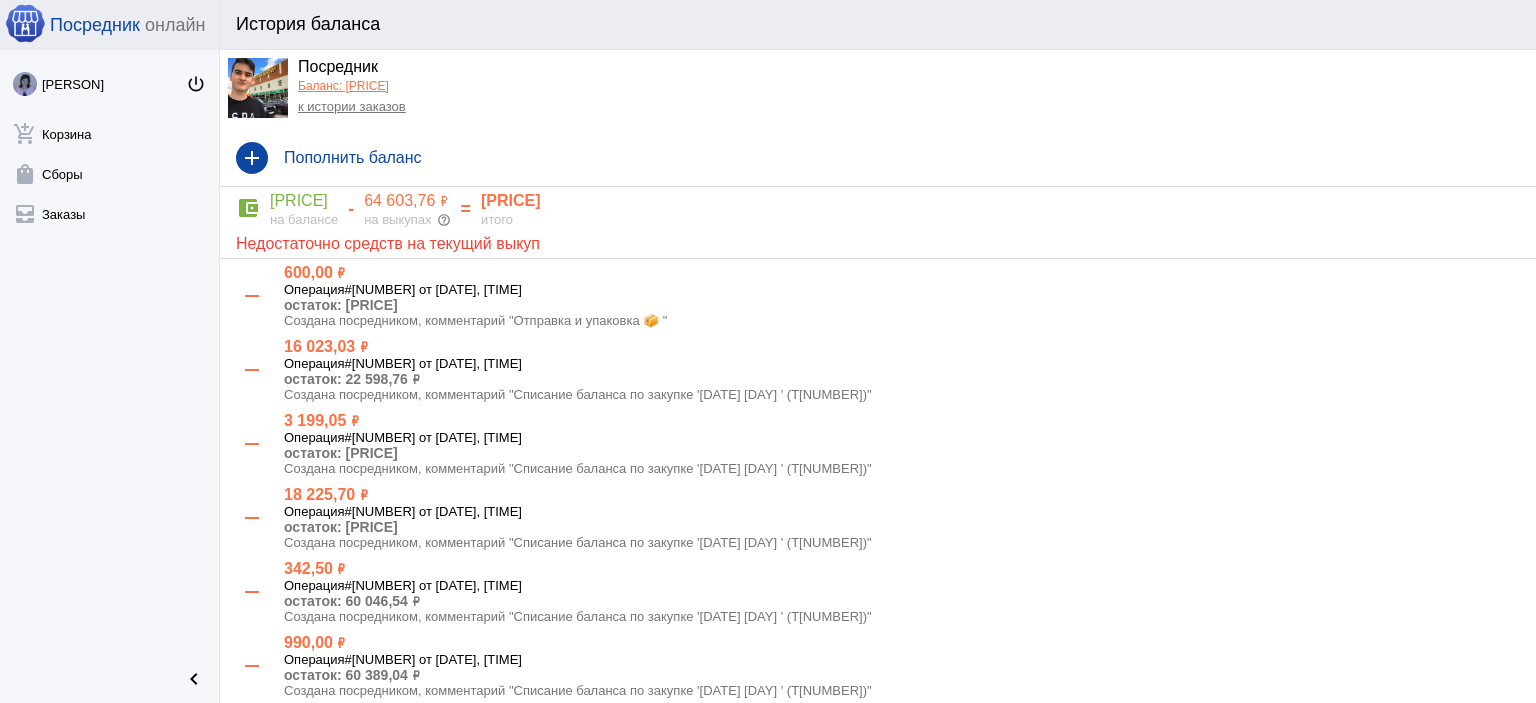 click on "Баланс: -42 605,00 ₽" 